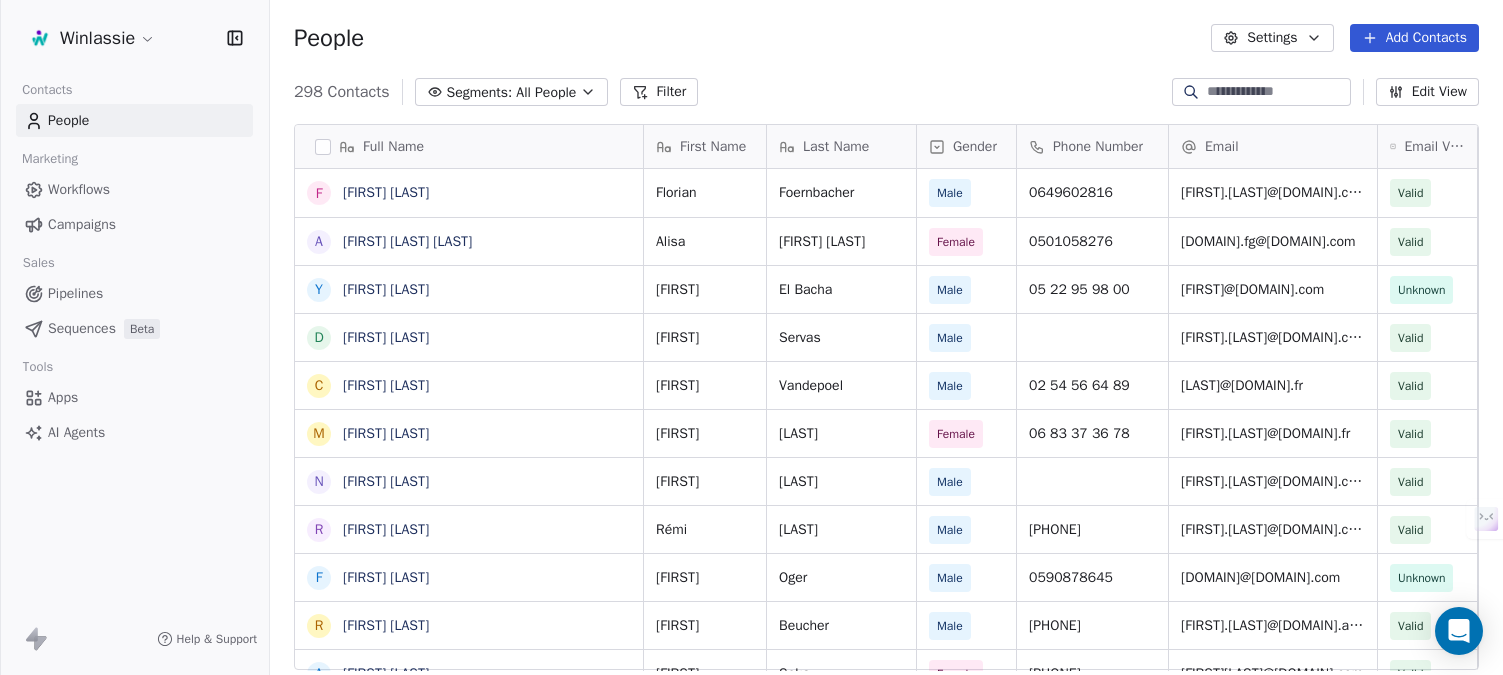 scroll, scrollTop: 0, scrollLeft: 0, axis: both 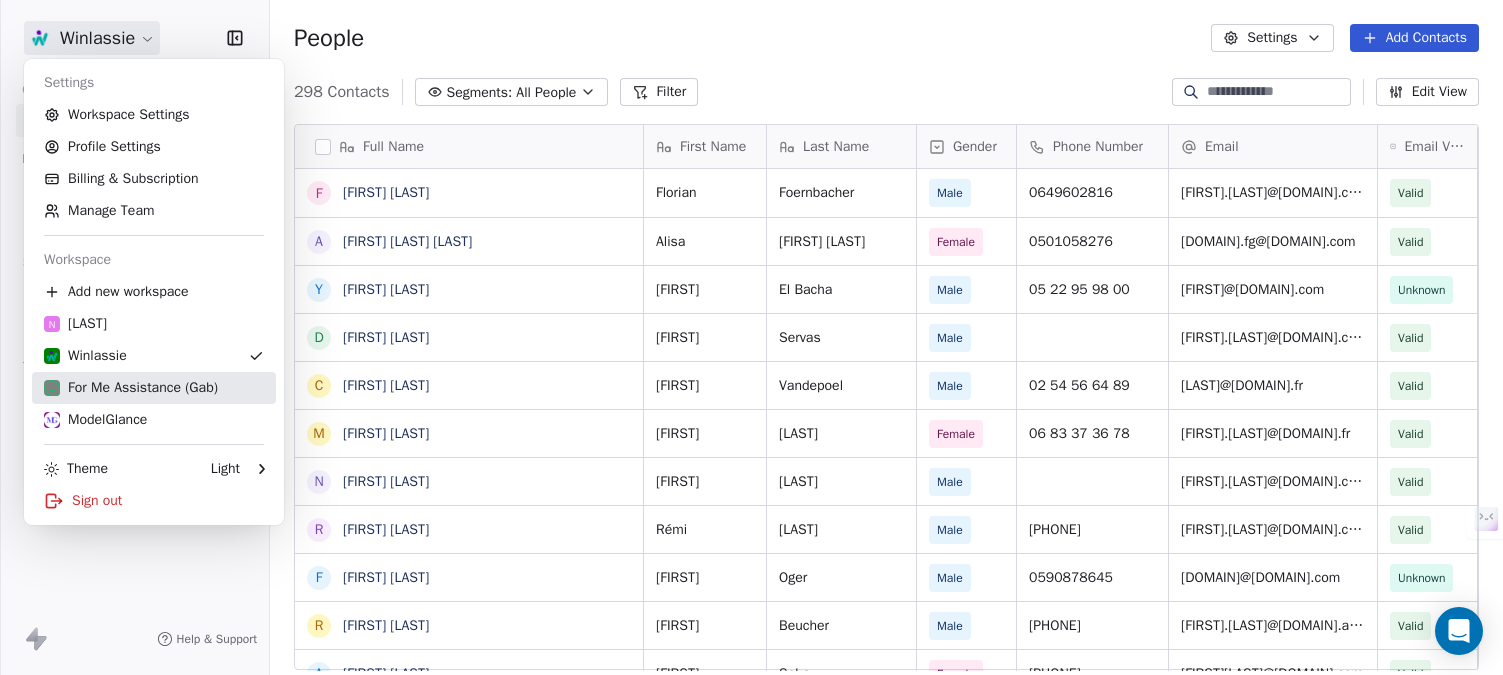 click on "For Me Assistance (Gab)" at bounding box center (131, 388) 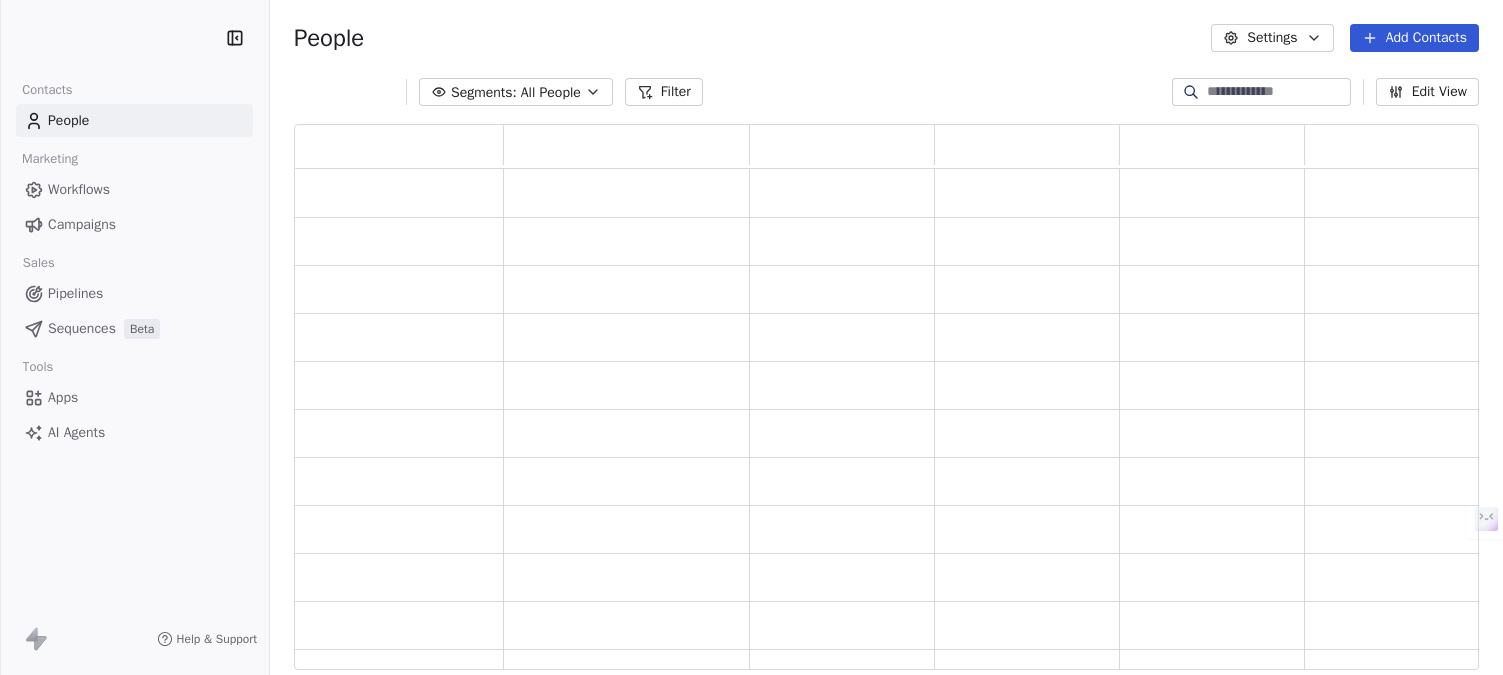 scroll, scrollTop: 0, scrollLeft: 0, axis: both 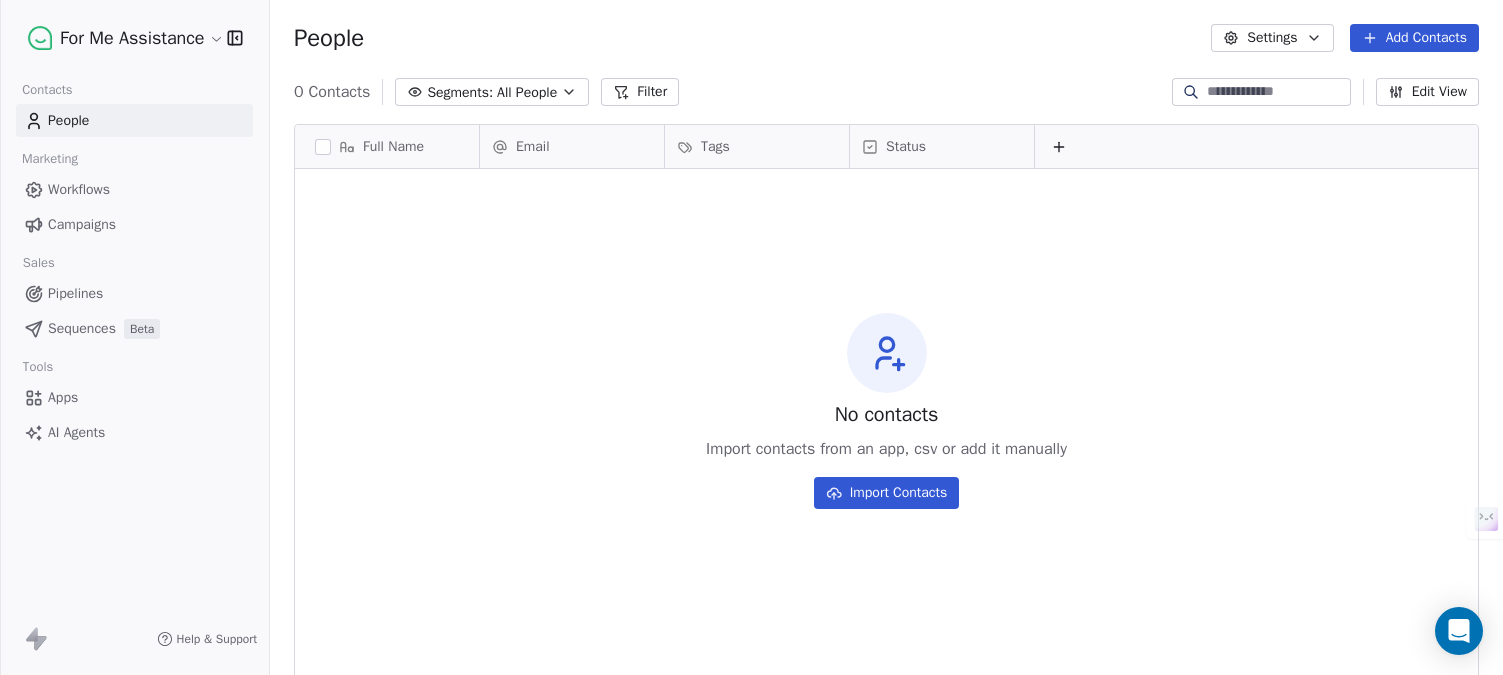 click on "People" at bounding box center (68, 120) 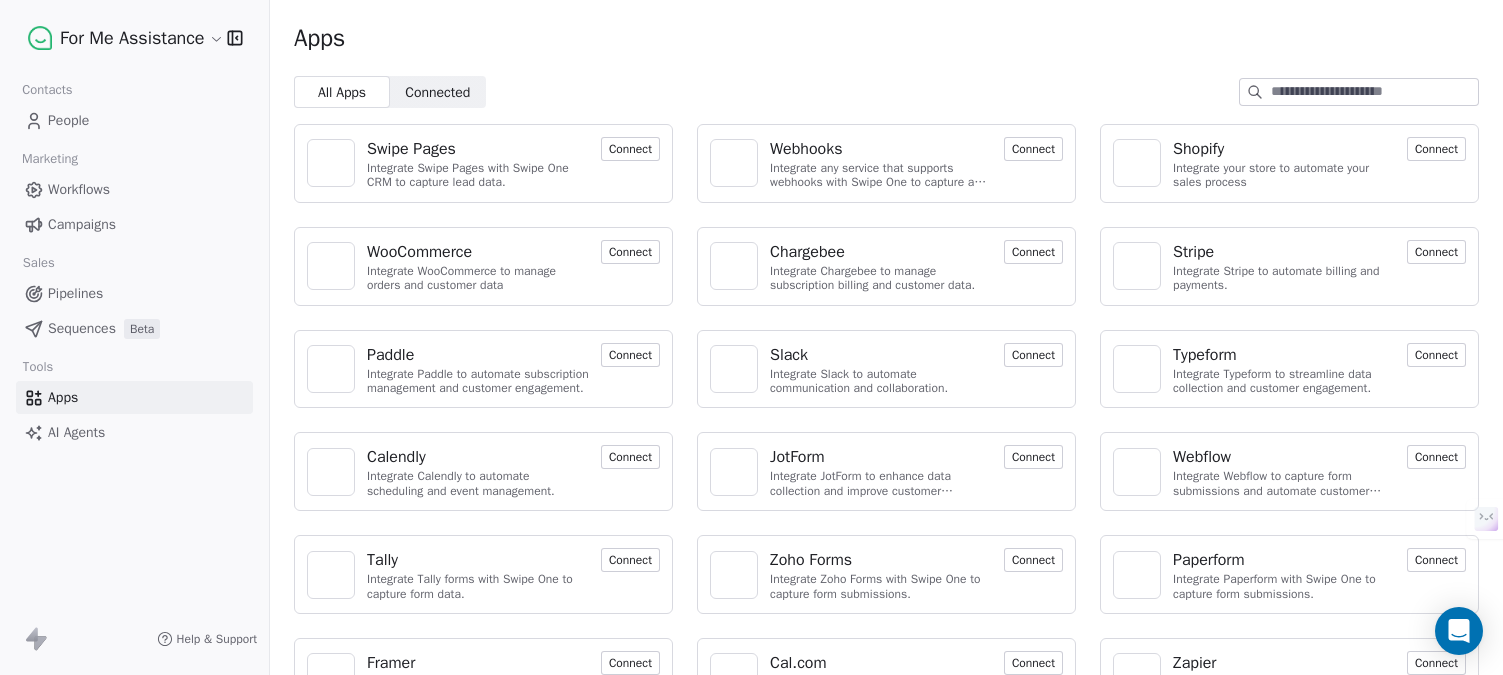 scroll, scrollTop: 161, scrollLeft: 0, axis: vertical 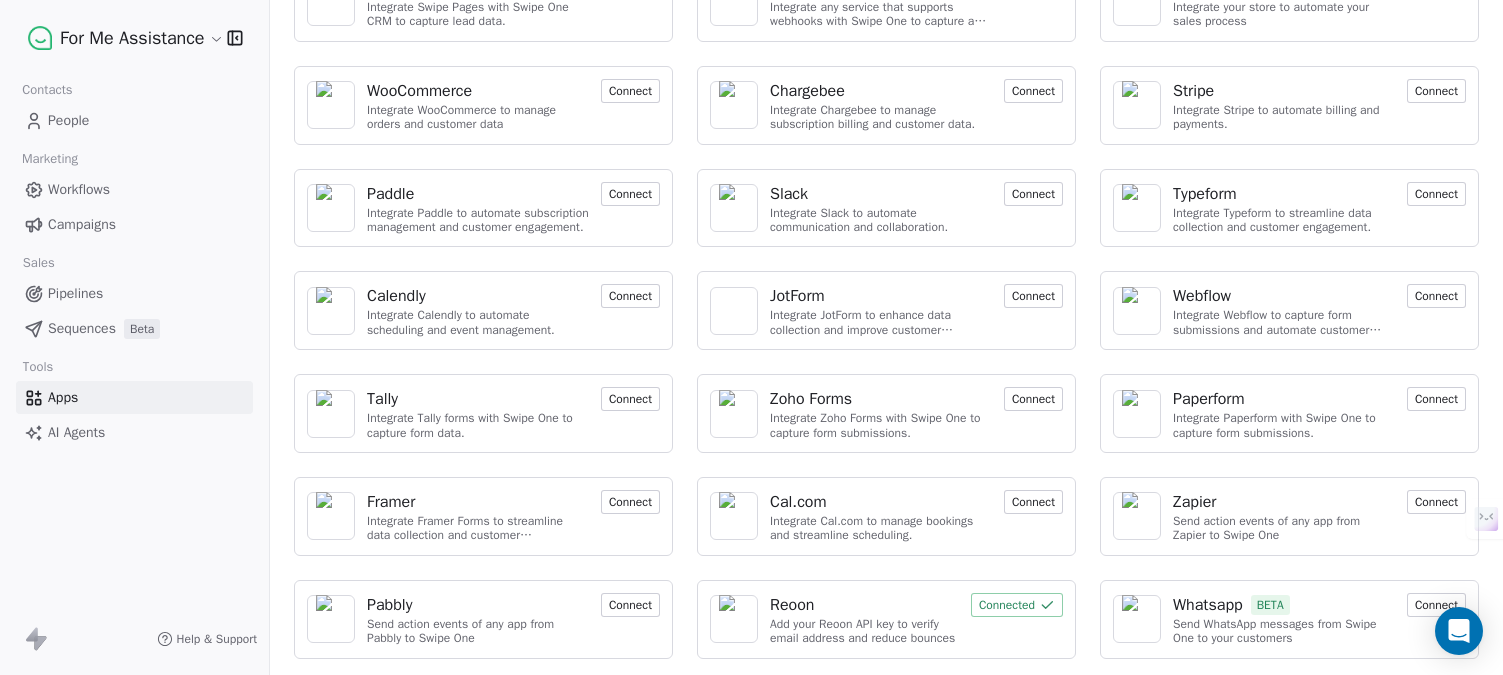 click on "AI Agents" at bounding box center (134, 432) 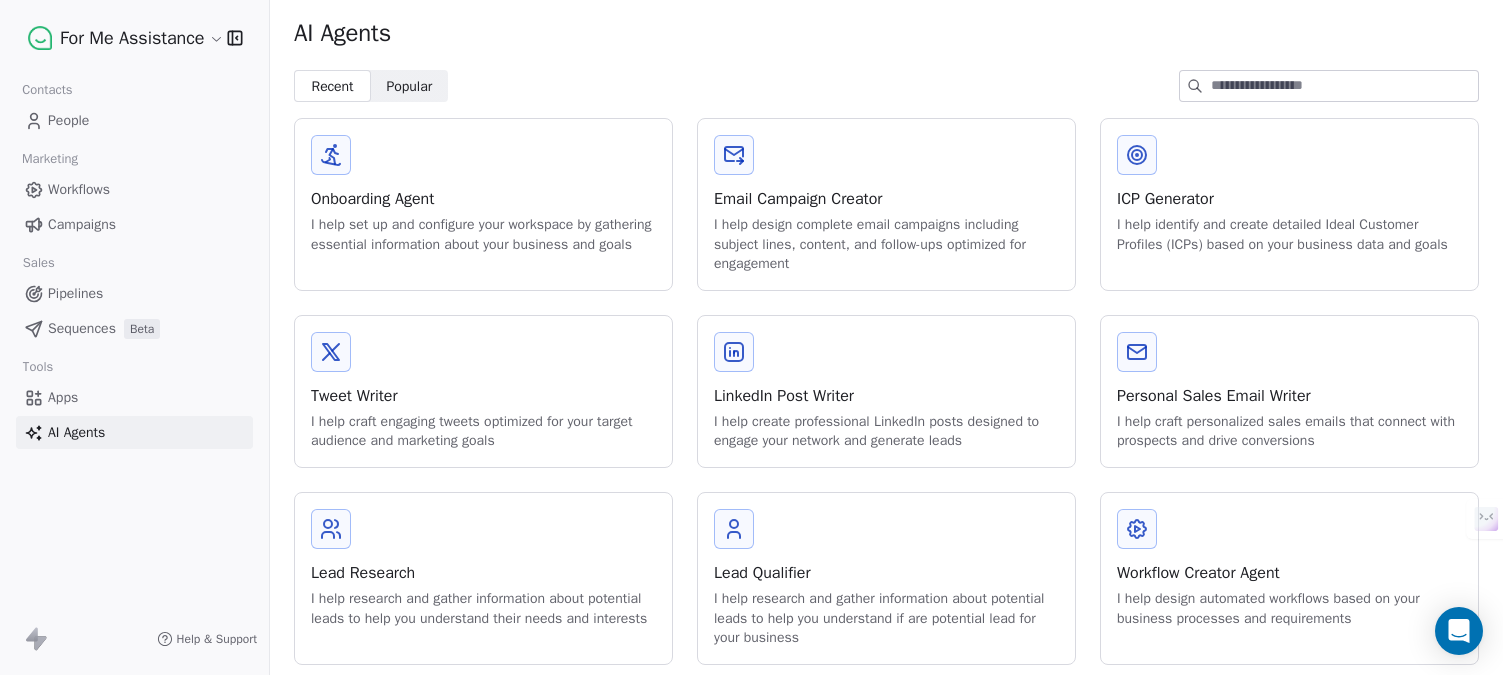 scroll, scrollTop: 0, scrollLeft: 0, axis: both 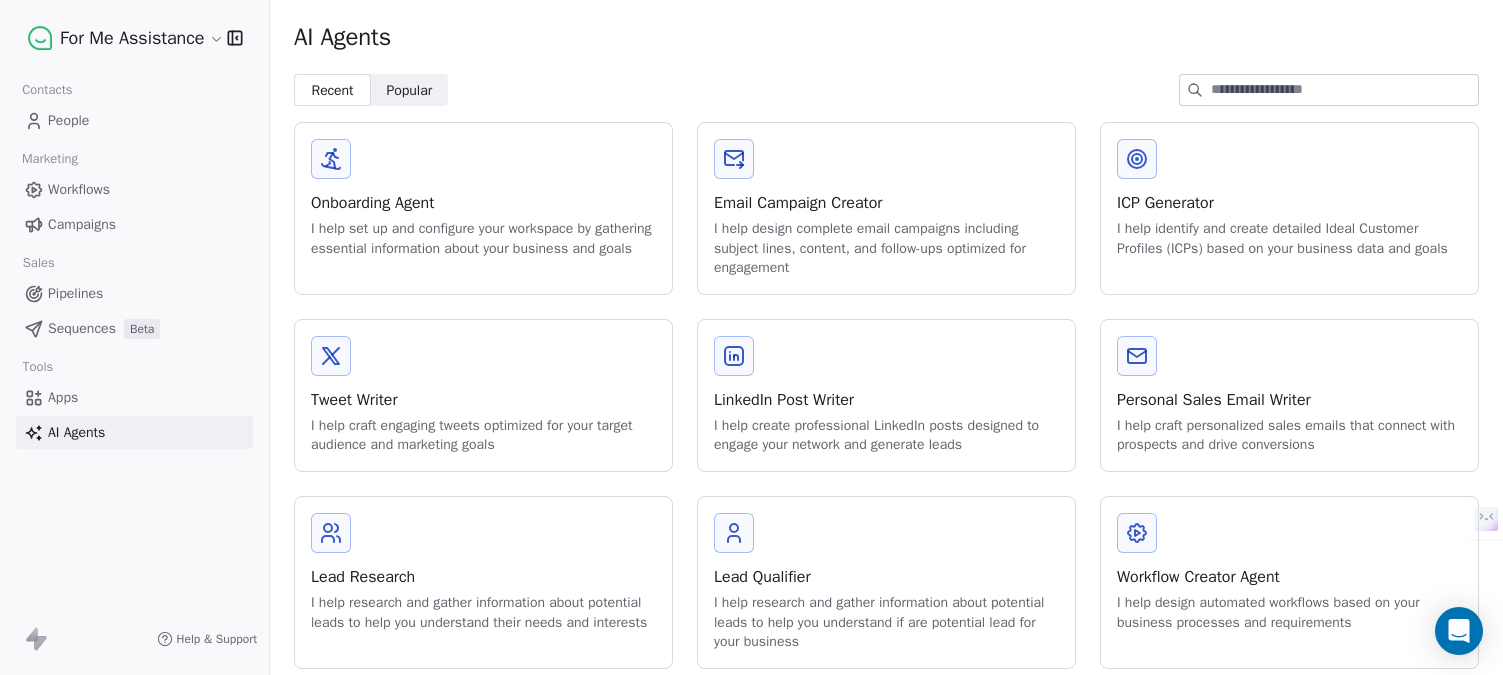 click on "Popular" at bounding box center [409, 90] 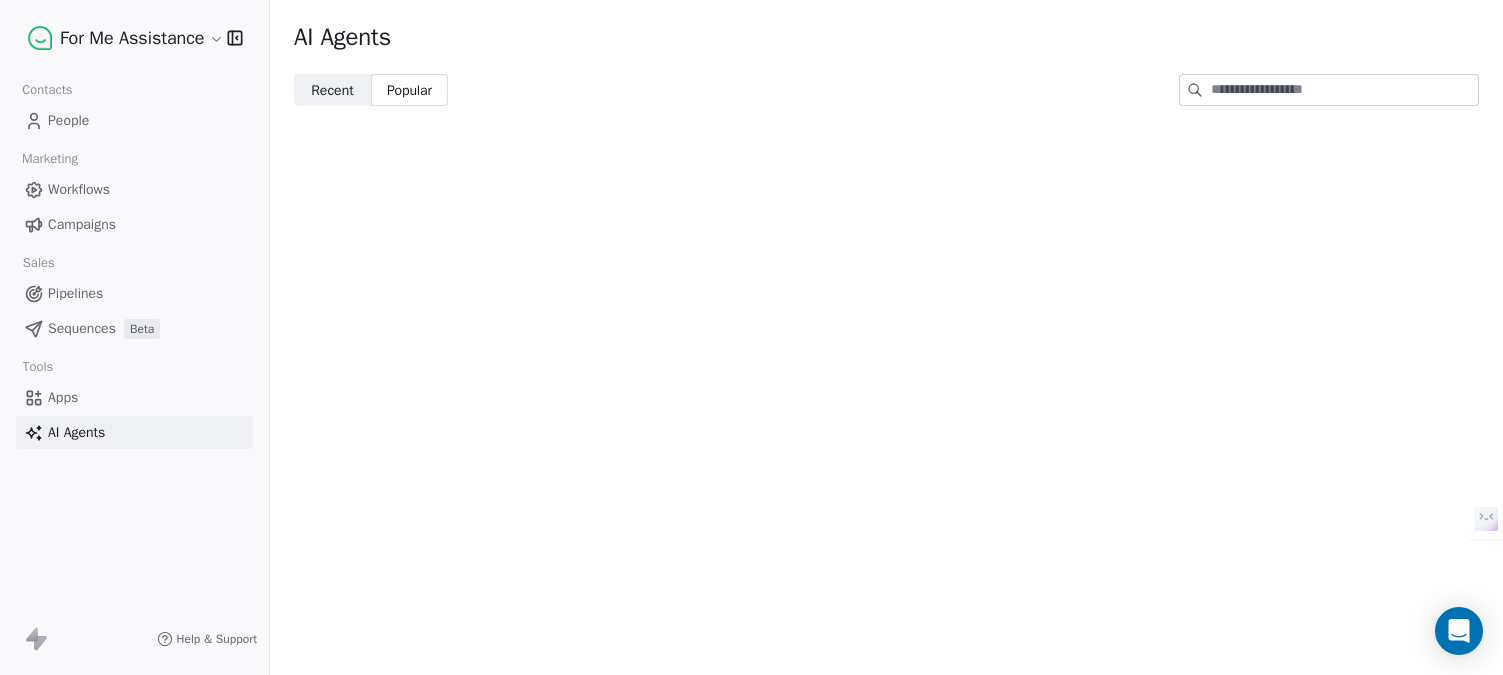 click on "Recent" at bounding box center [332, 90] 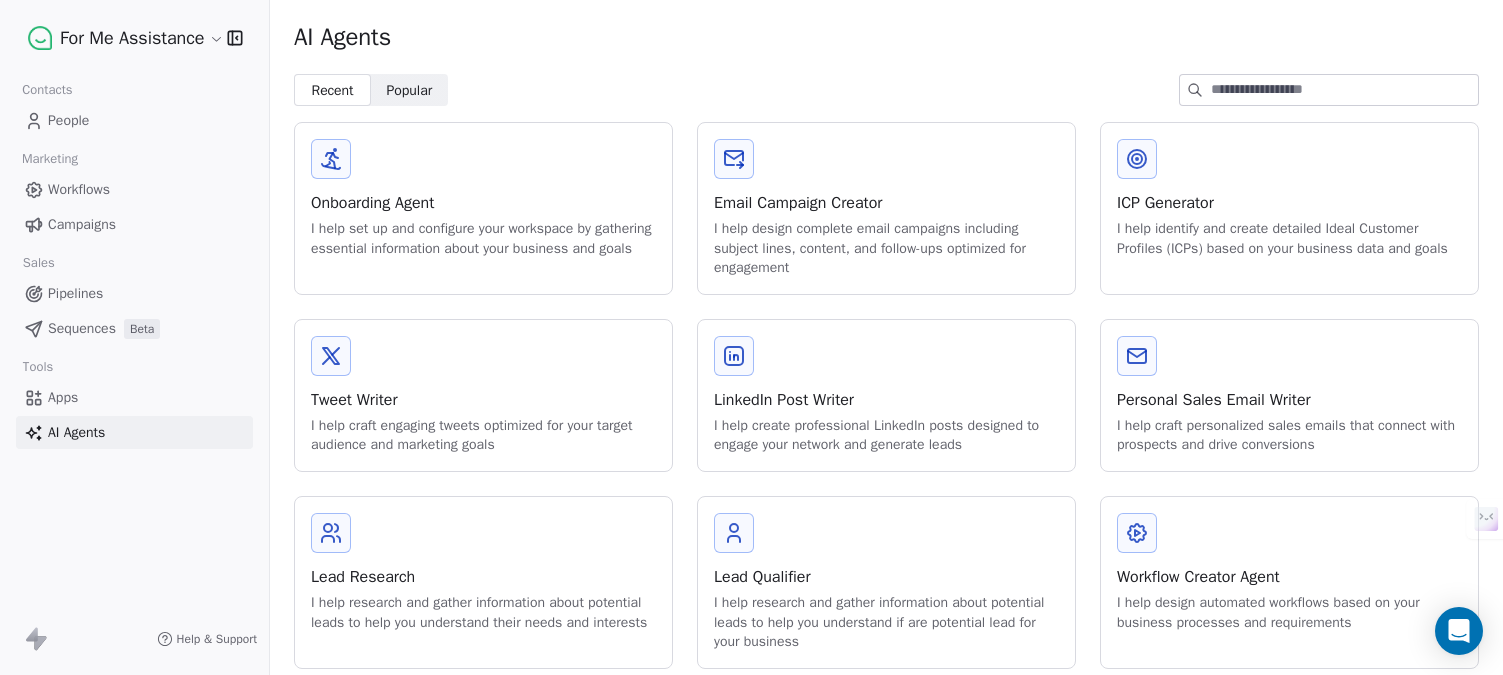 click on "Sequences" at bounding box center [82, 328] 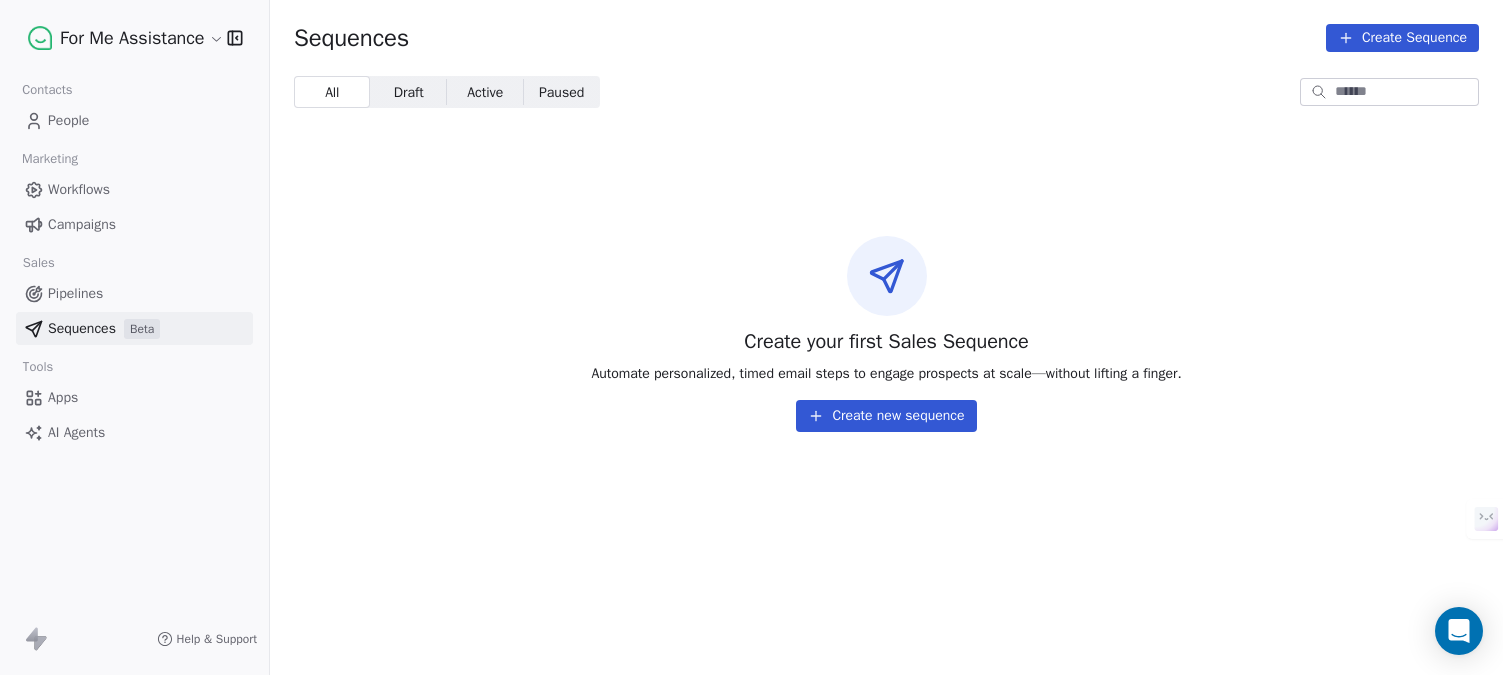 click on "Create new sequence" at bounding box center (886, 416) 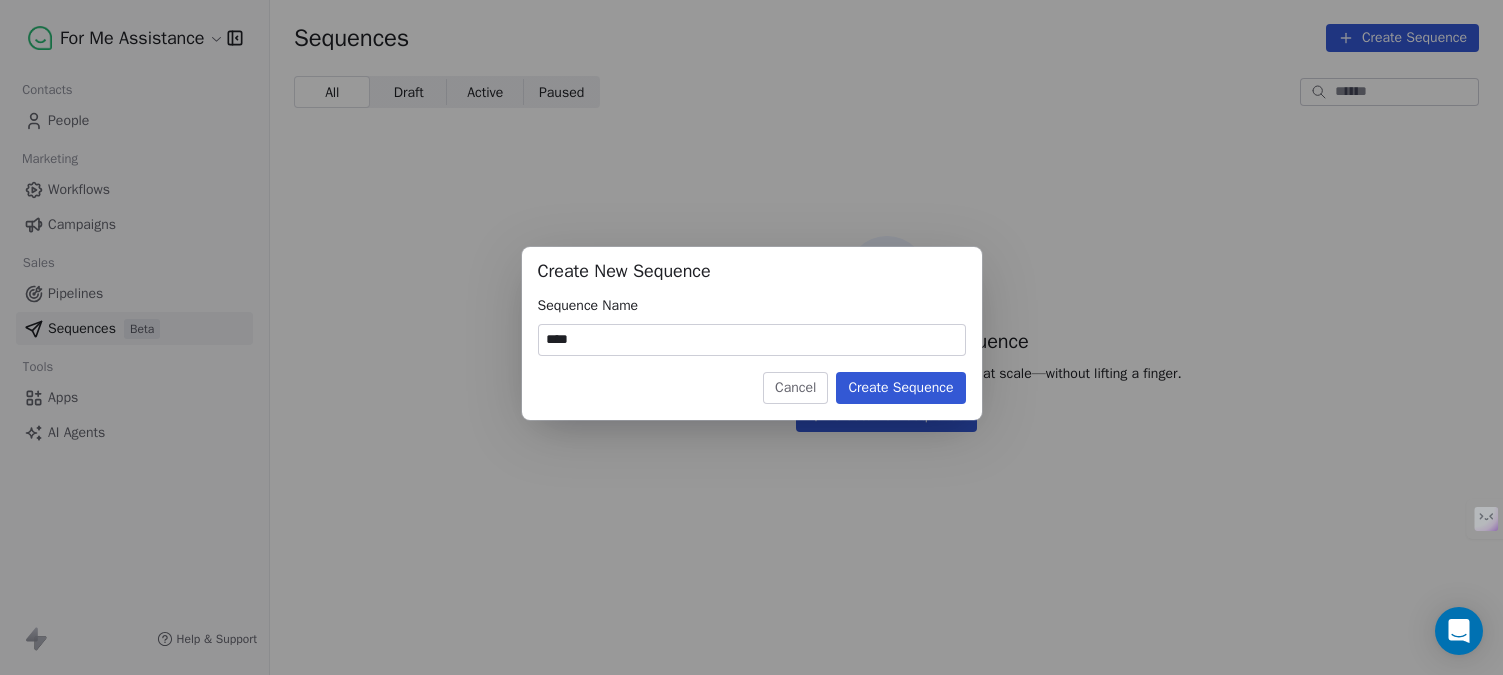 type on "****" 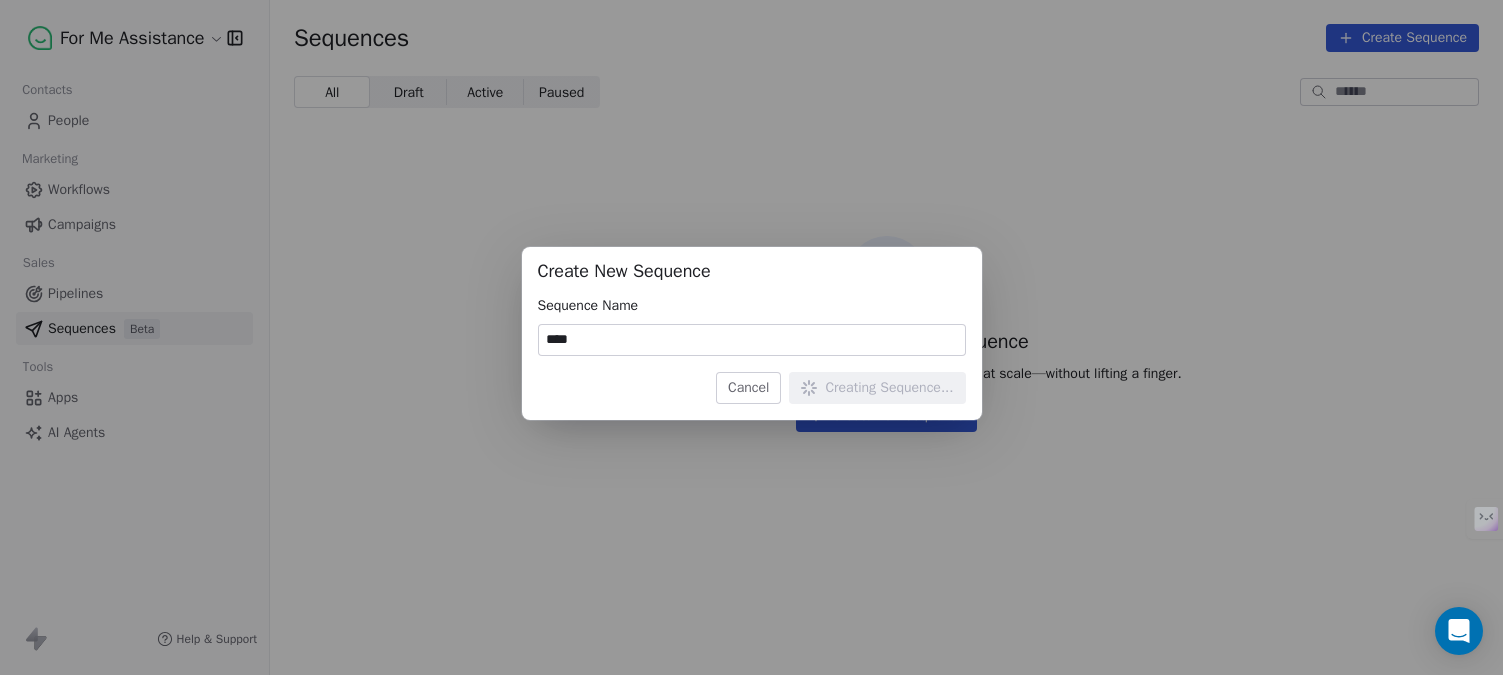 type 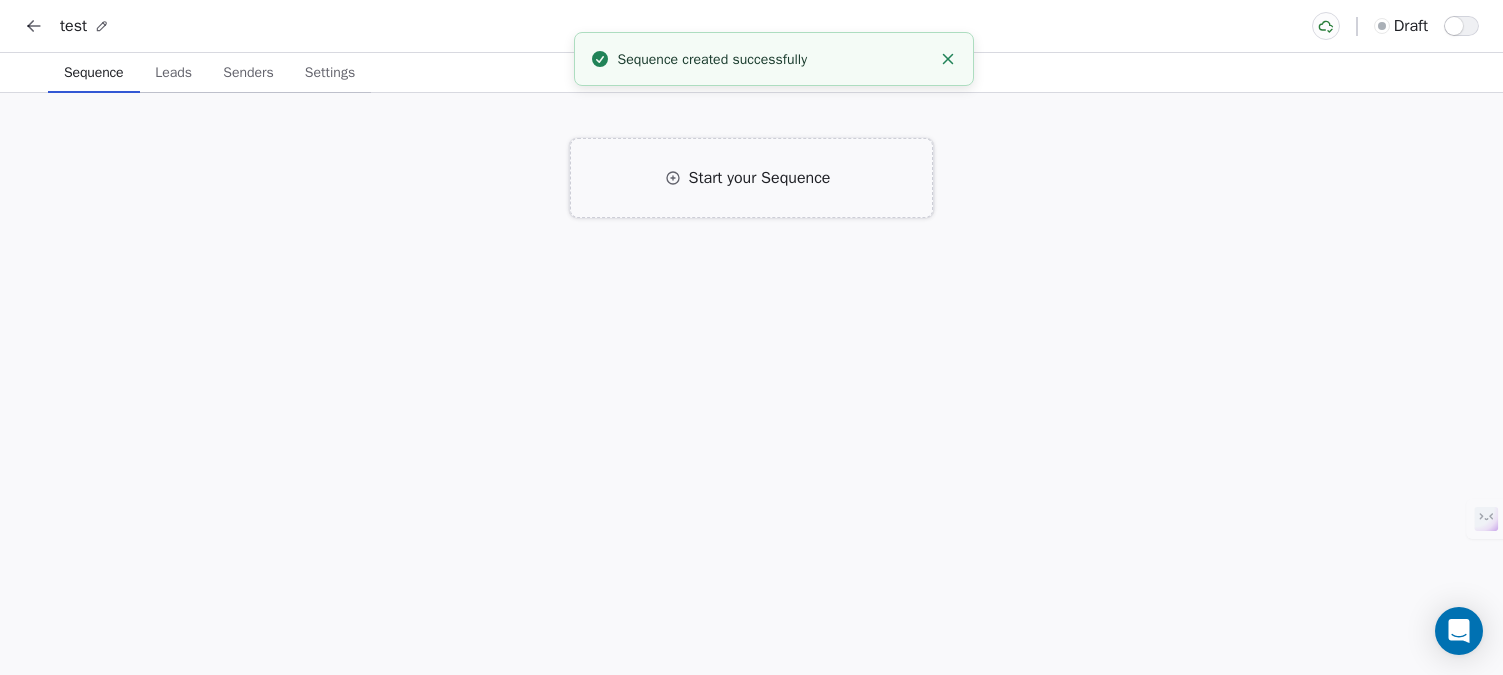 click on "Start your Sequence" at bounding box center (760, 178) 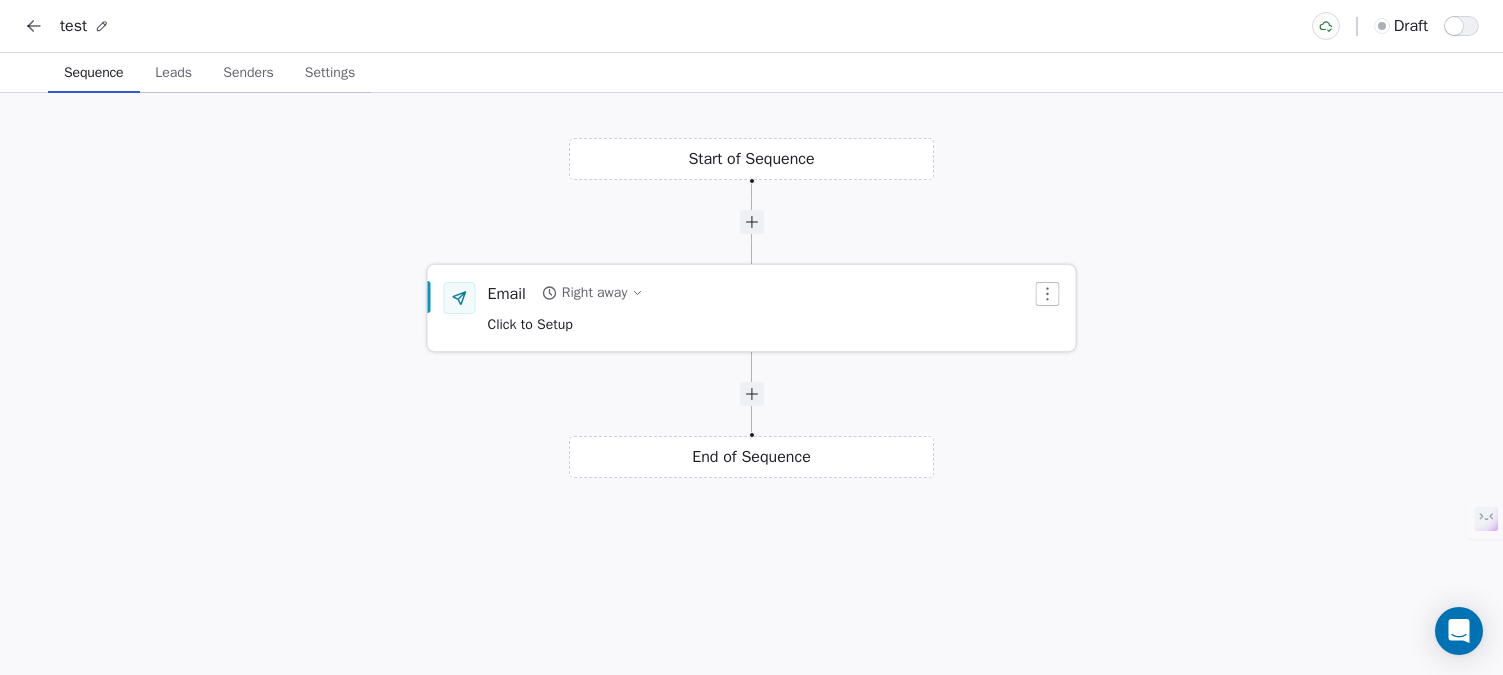 click on "Email Right away Click to Setup" at bounding box center [760, 308] 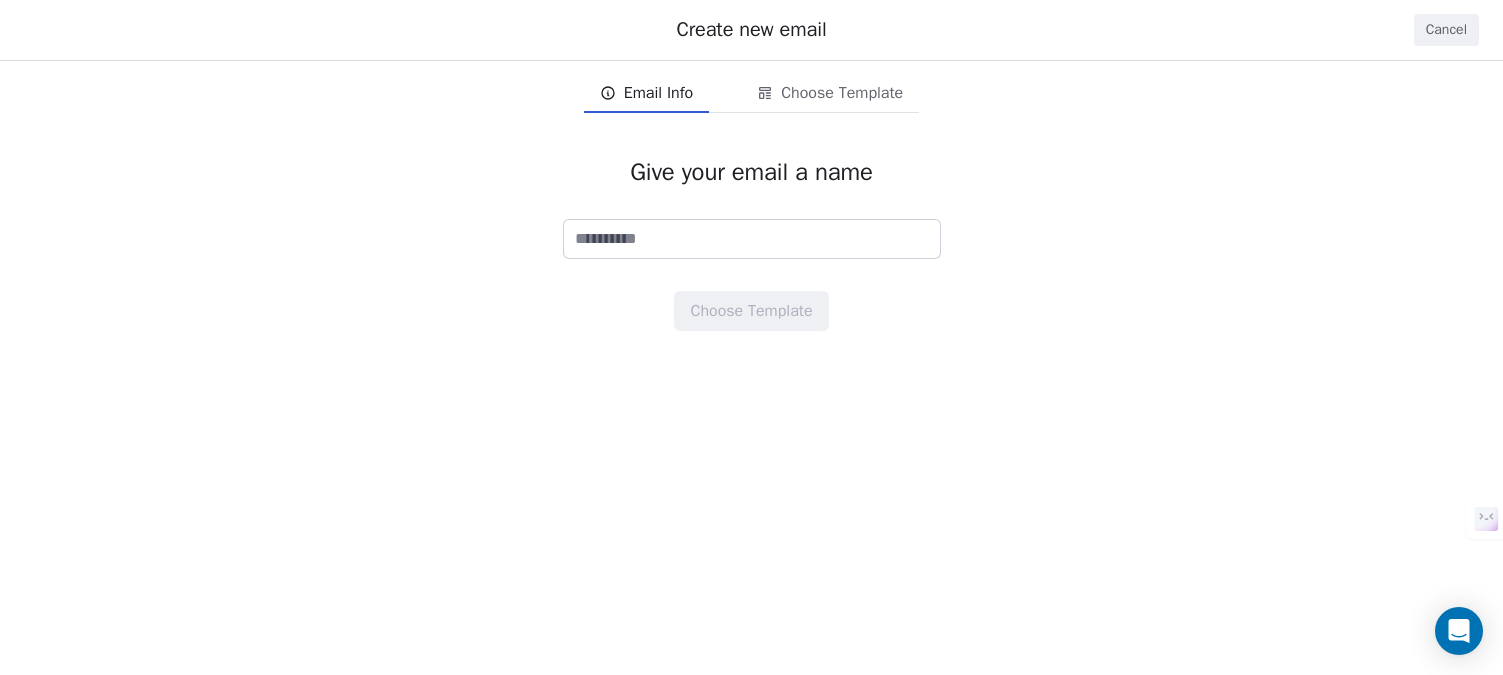 click at bounding box center [752, 239] 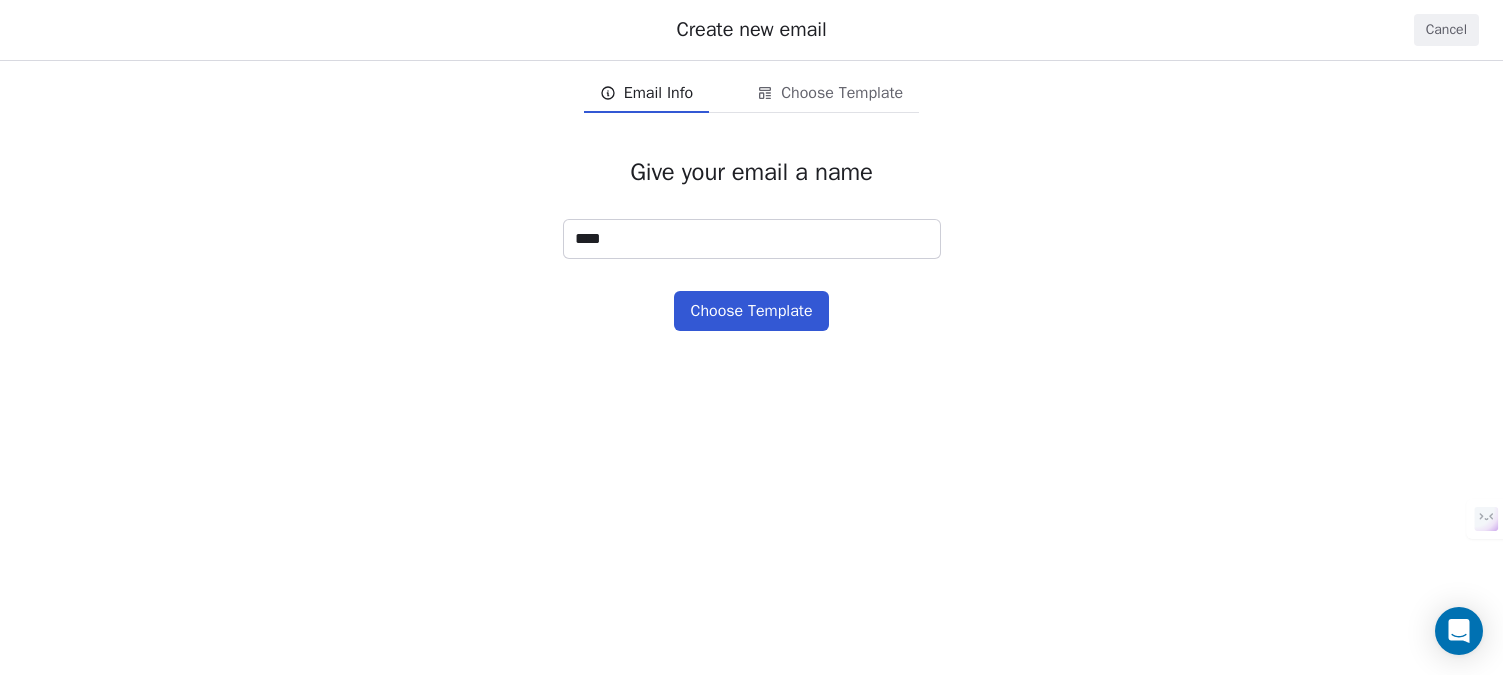 type on "****" 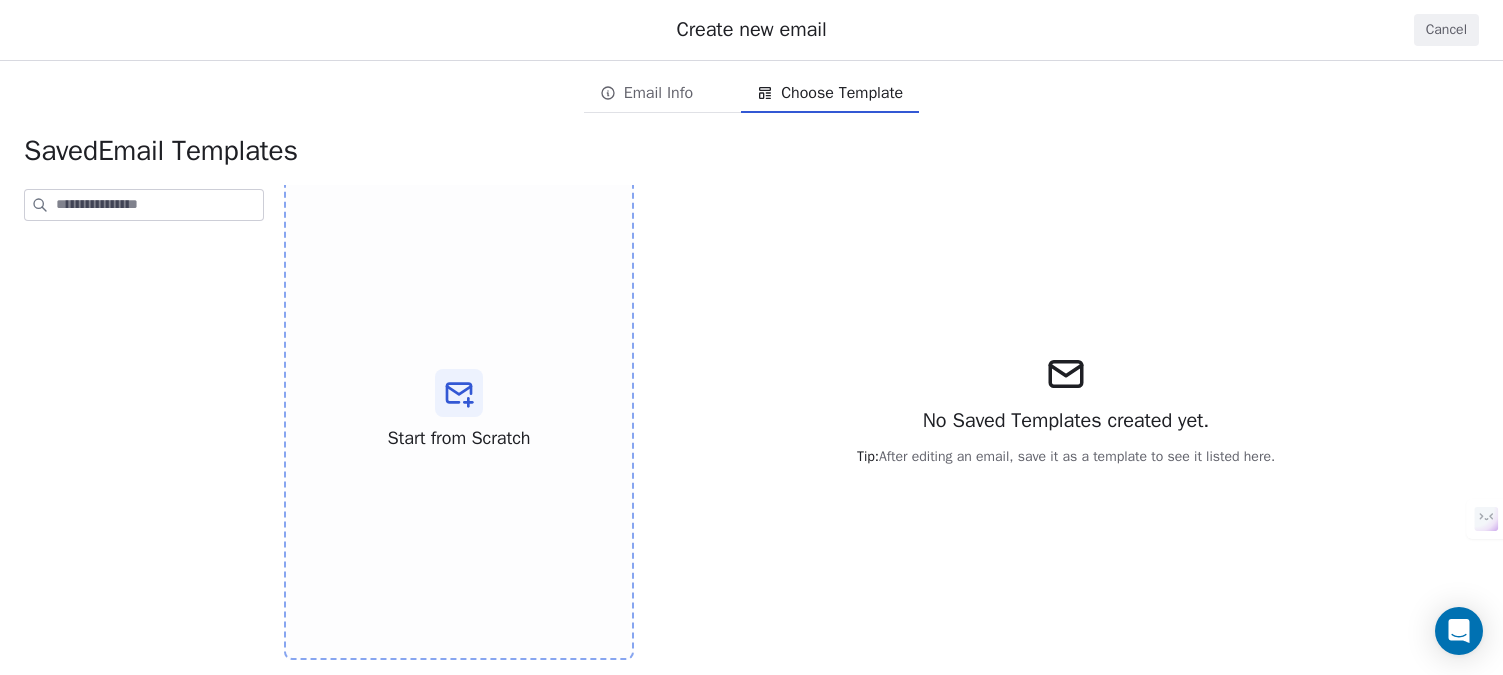scroll, scrollTop: 29, scrollLeft: 0, axis: vertical 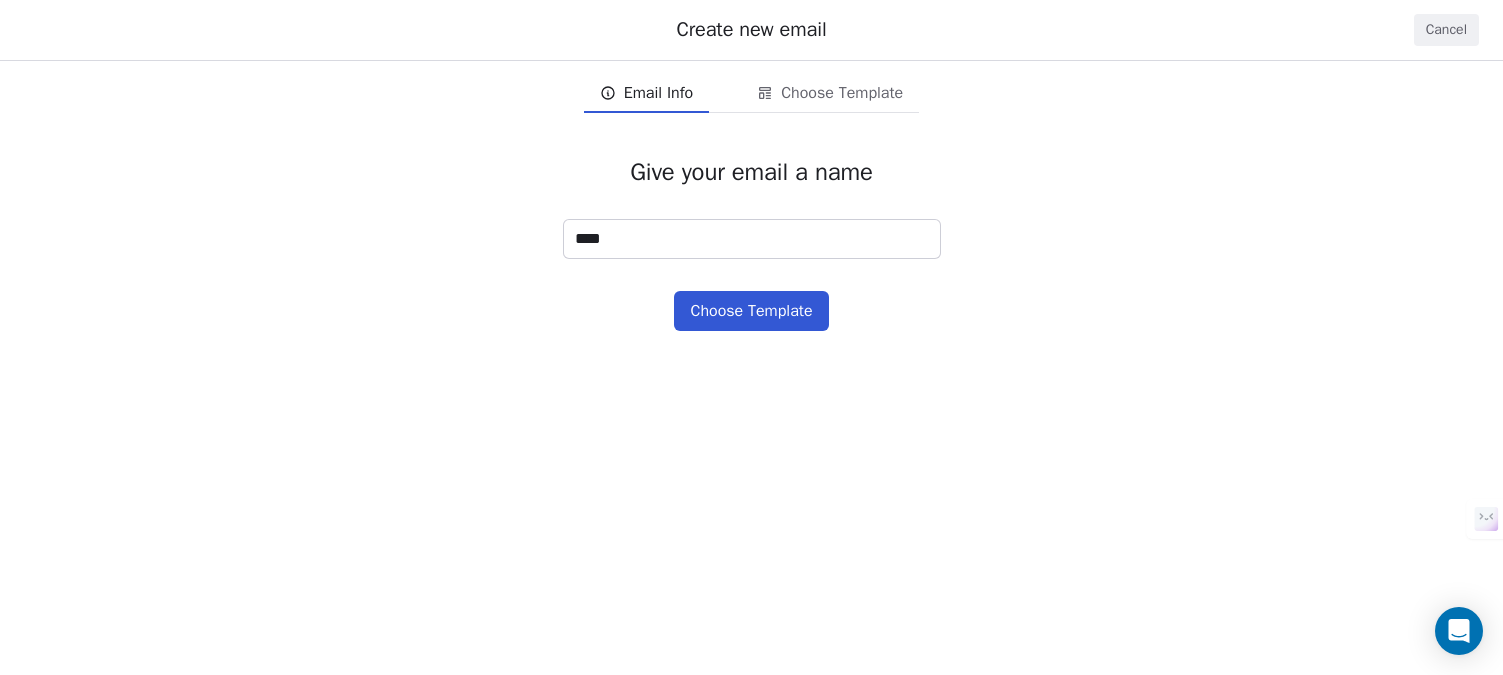 click on "Choose Template" at bounding box center (842, 93) 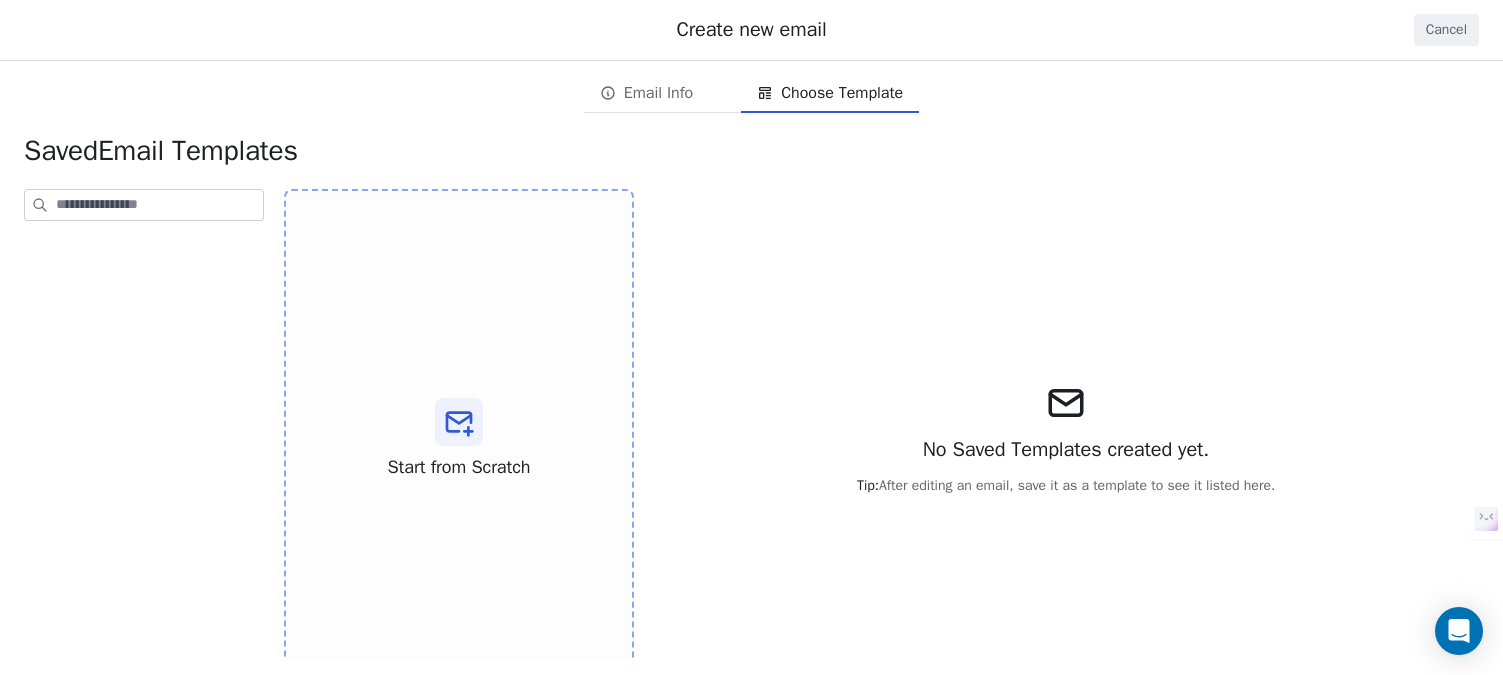 click on "Email Info" at bounding box center (658, 93) 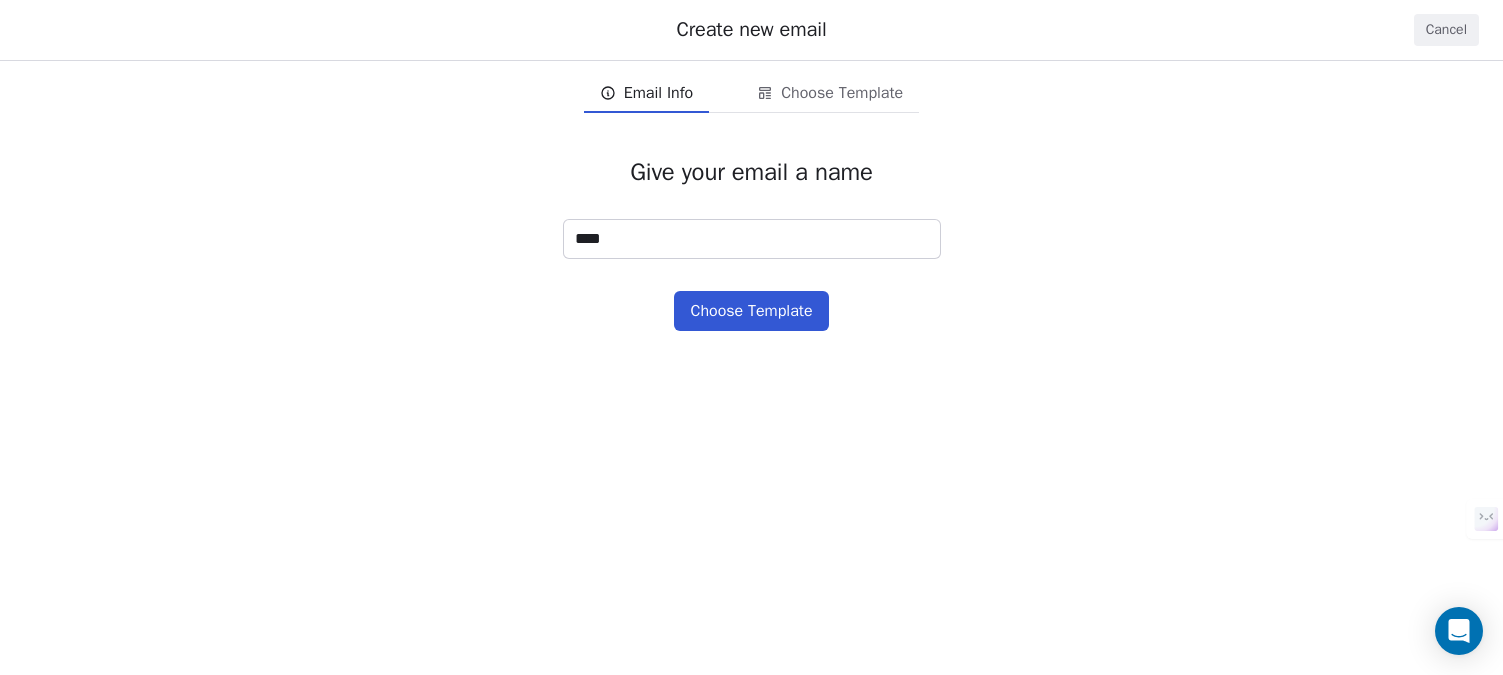 click on "Choose Template" at bounding box center (751, 311) 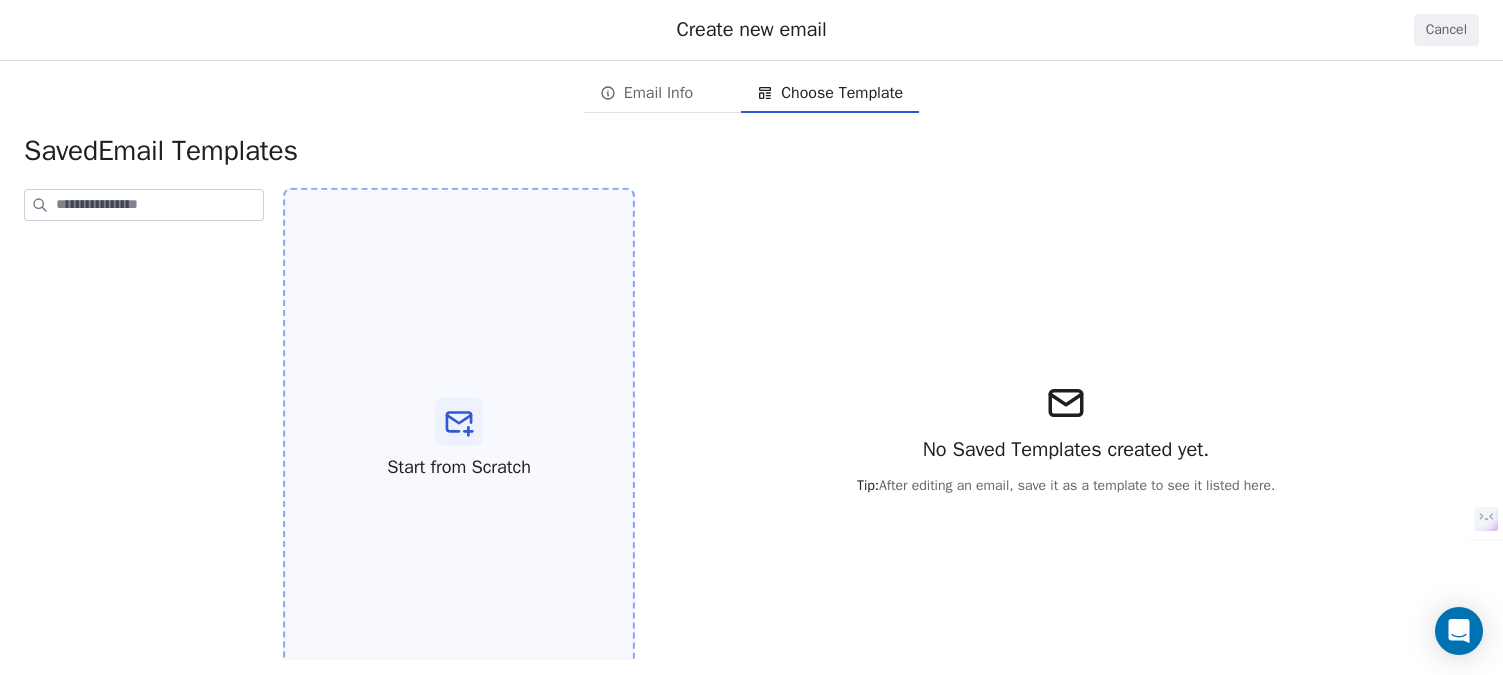 click at bounding box center (459, 422) 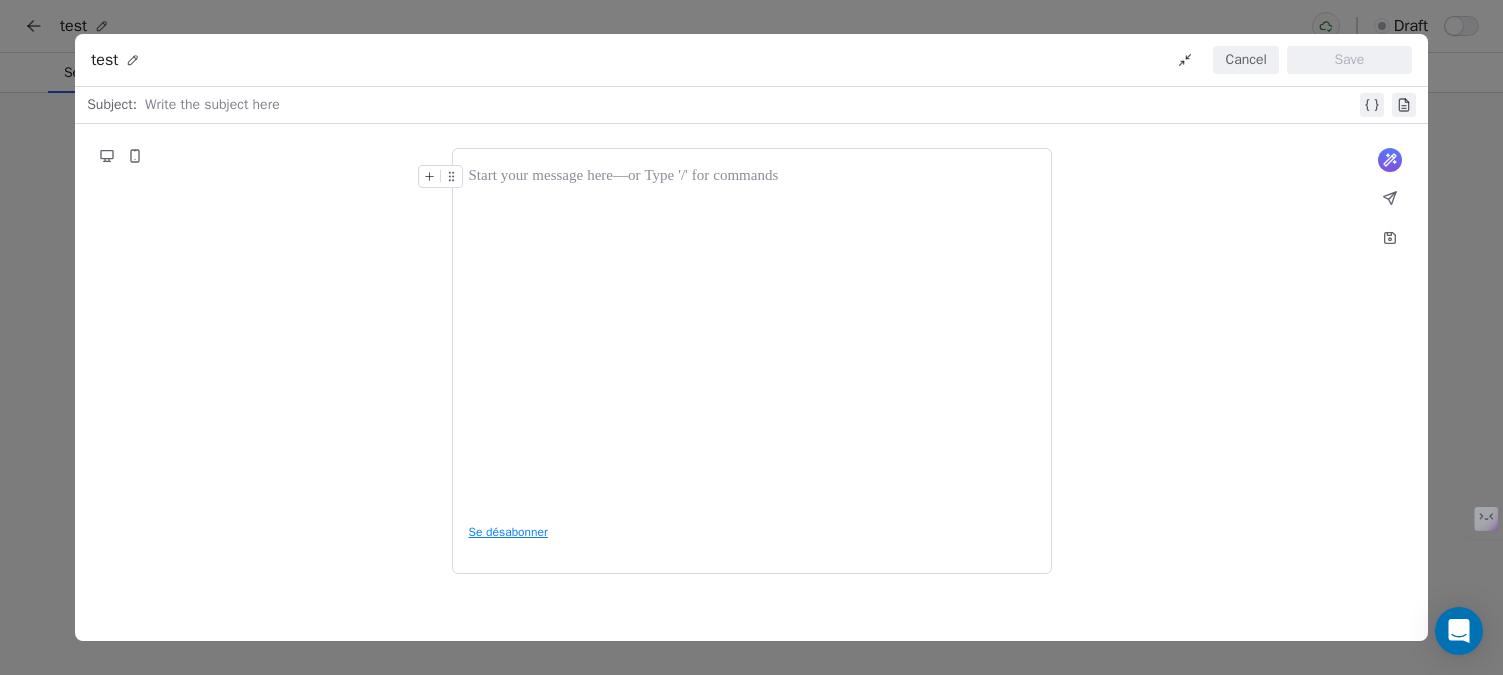 click on "Cancel" at bounding box center (1245, 60) 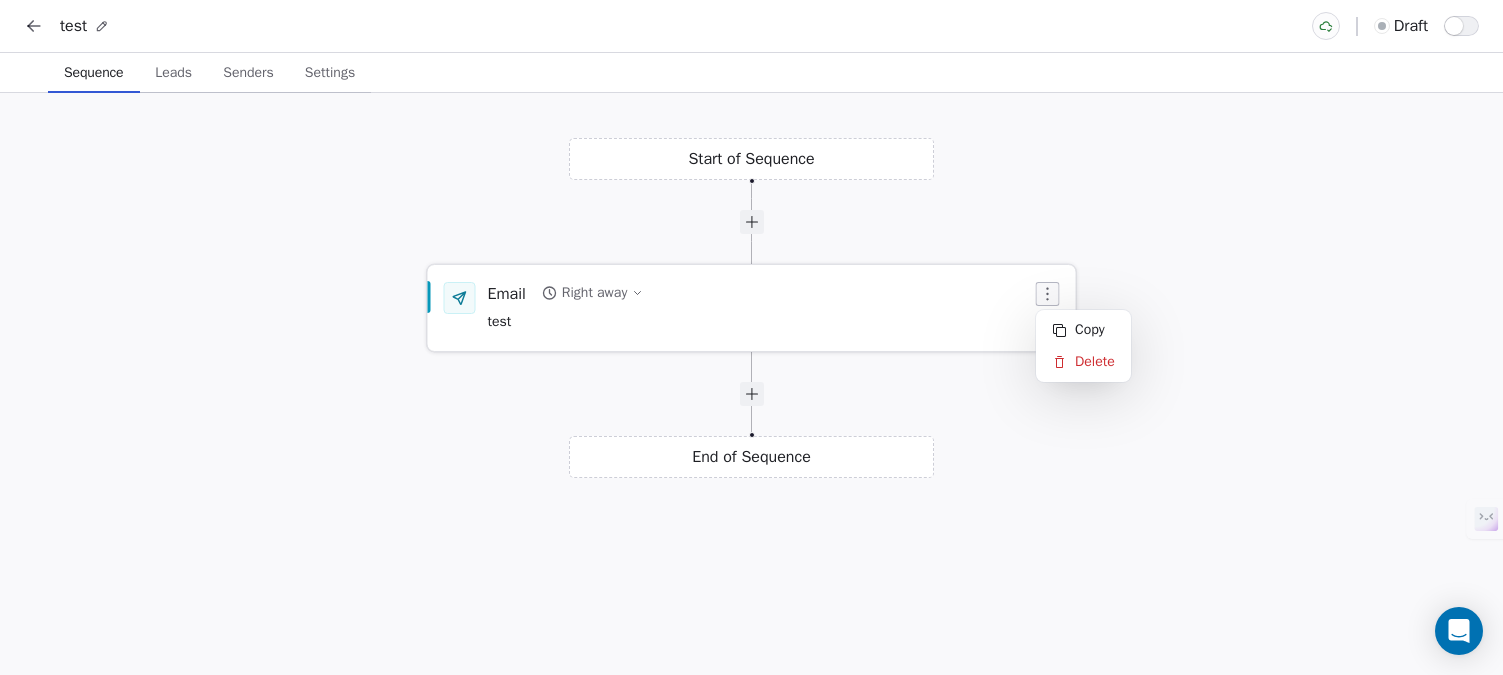 click 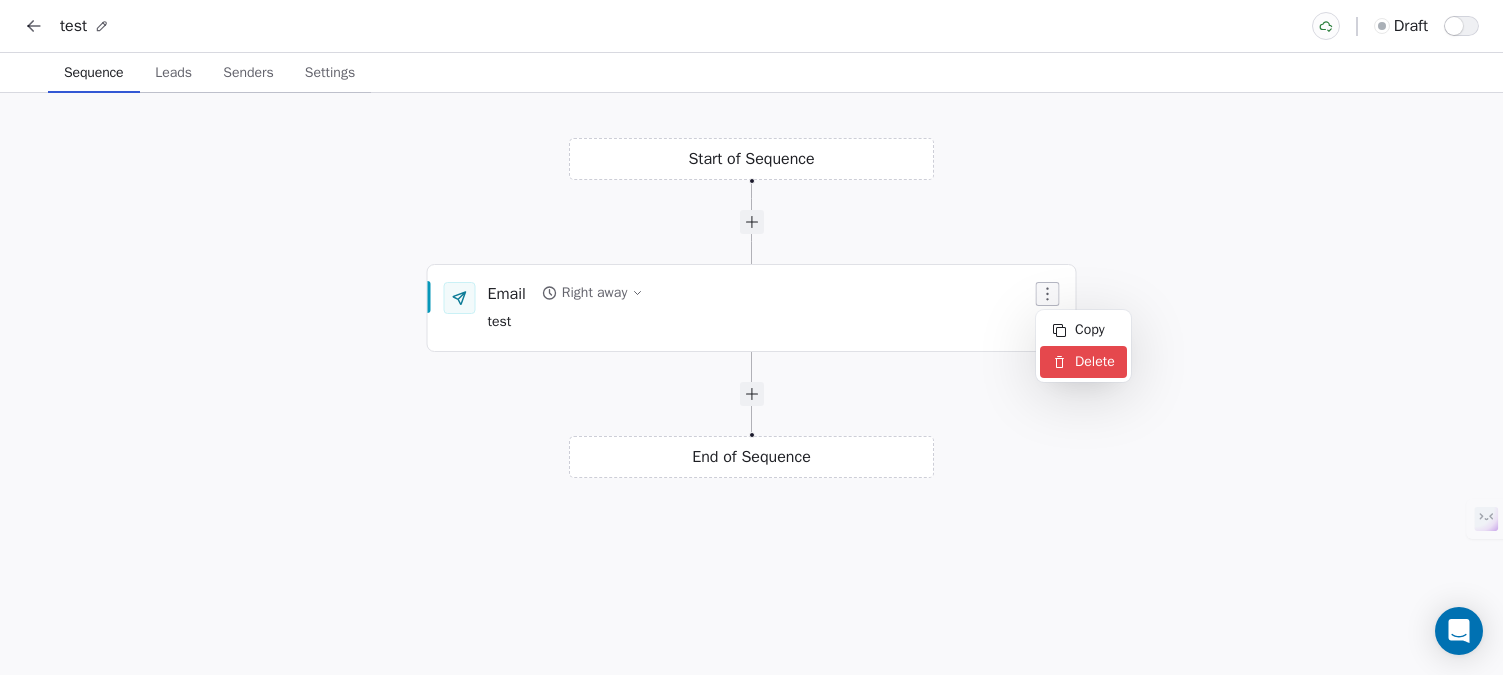 click on "Delete" at bounding box center [1083, 362] 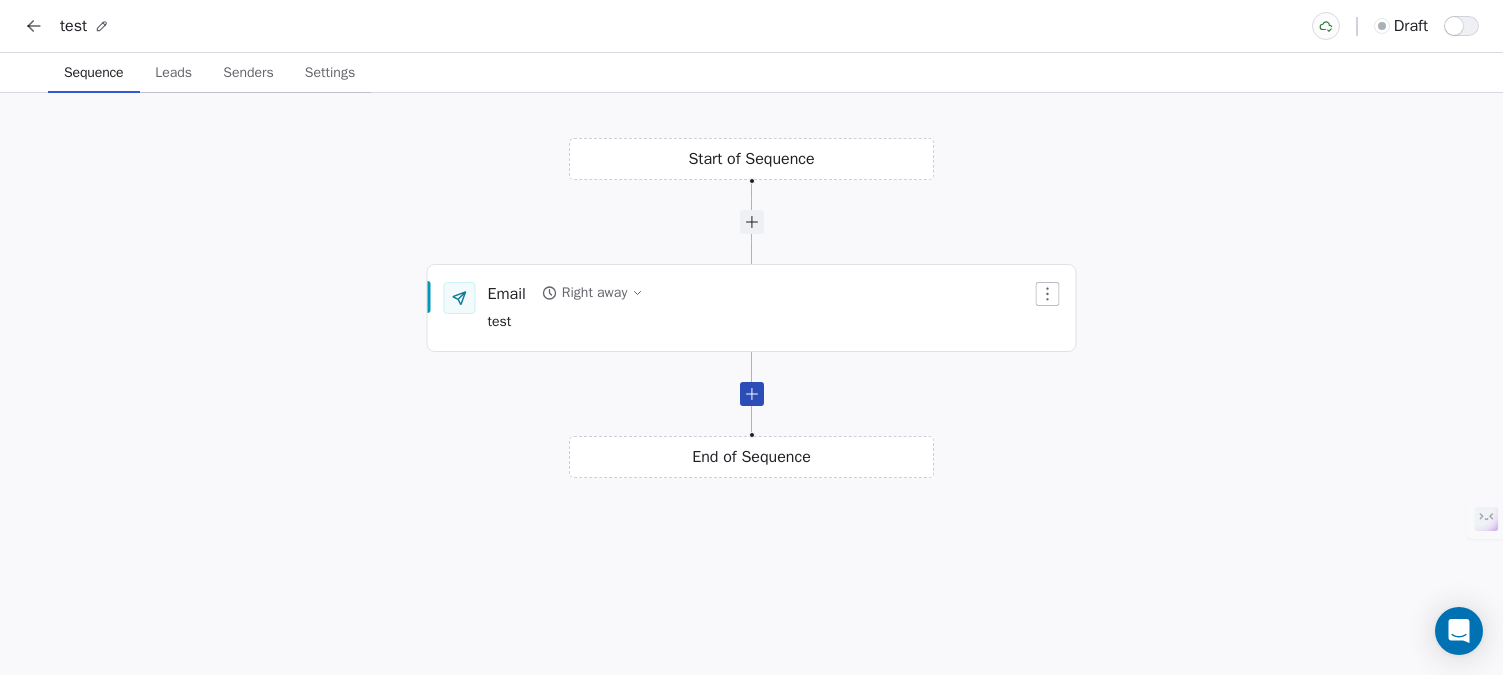 click at bounding box center [752, 394] 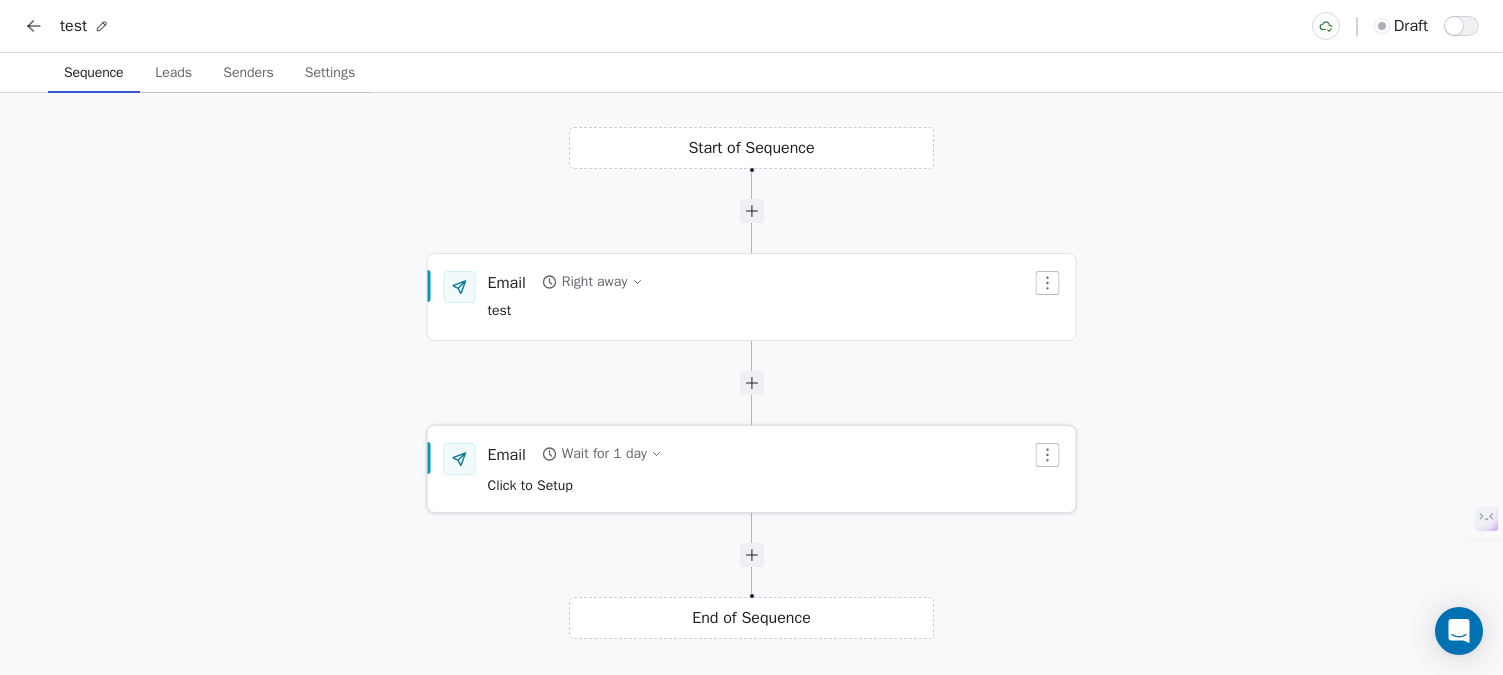 click on "Wait for 1 day" at bounding box center (604, 454) 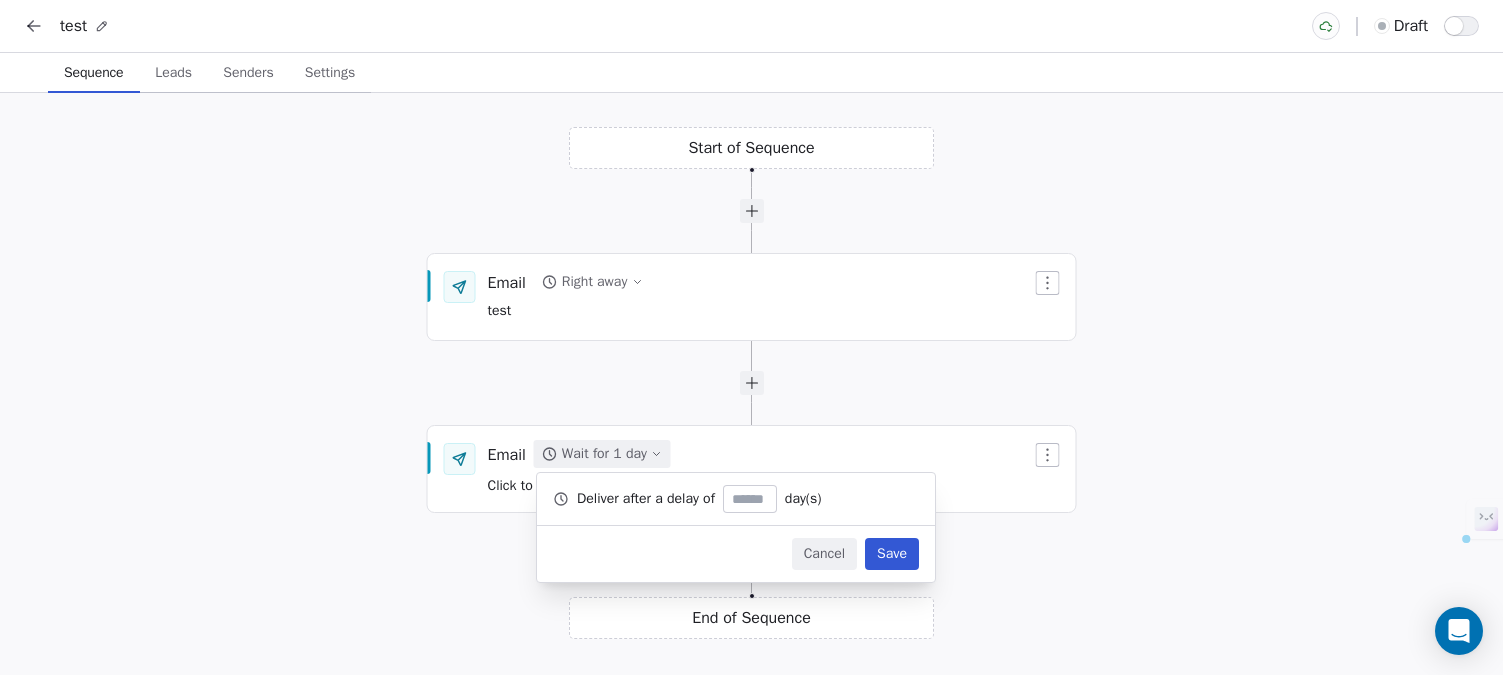 click on "Cancel" at bounding box center [824, 554] 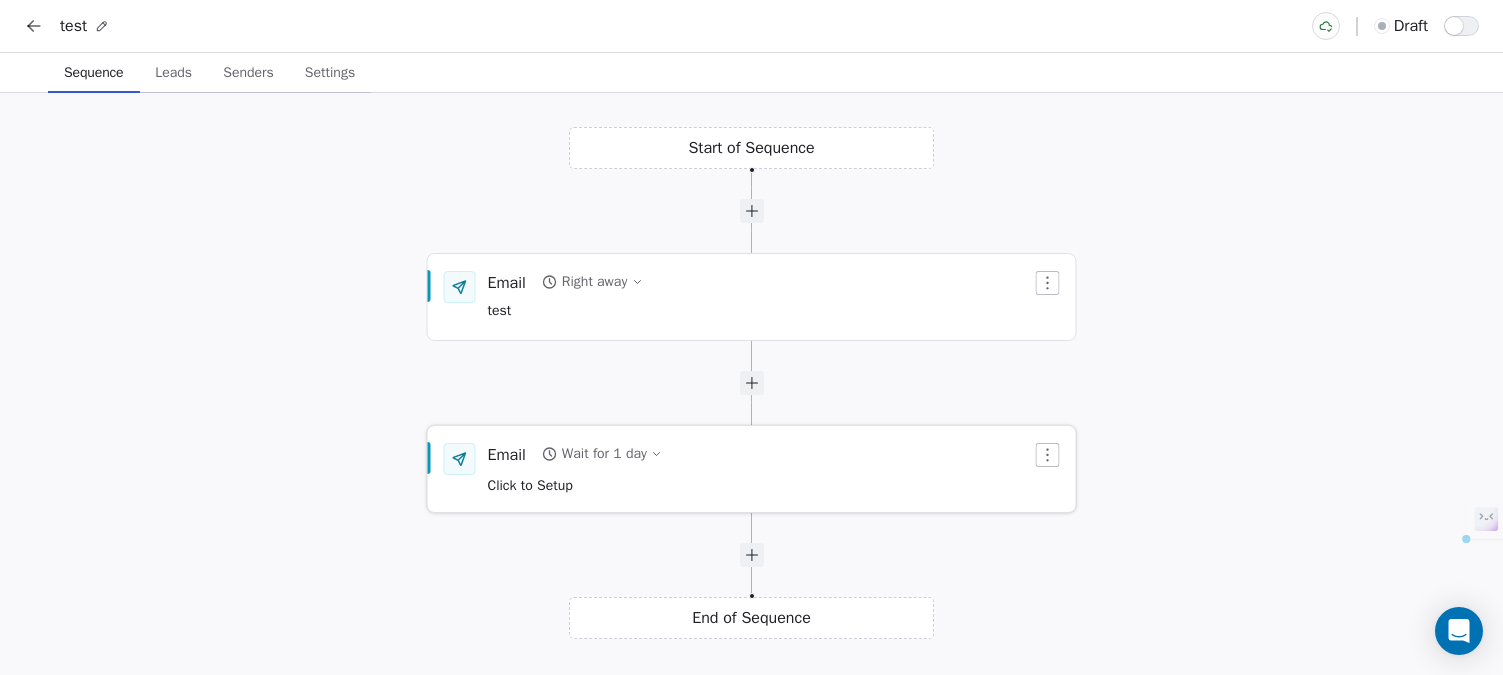 click 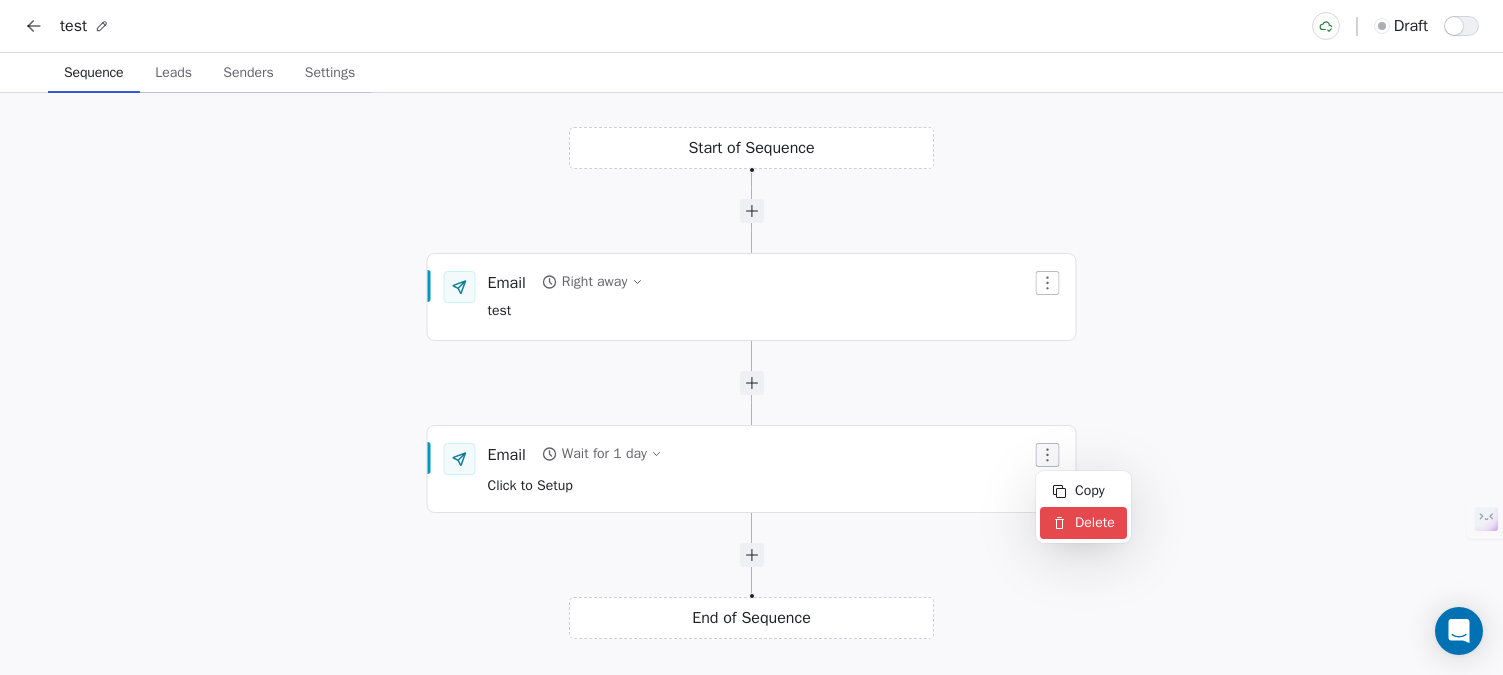 click on "Delete" at bounding box center [1083, 523] 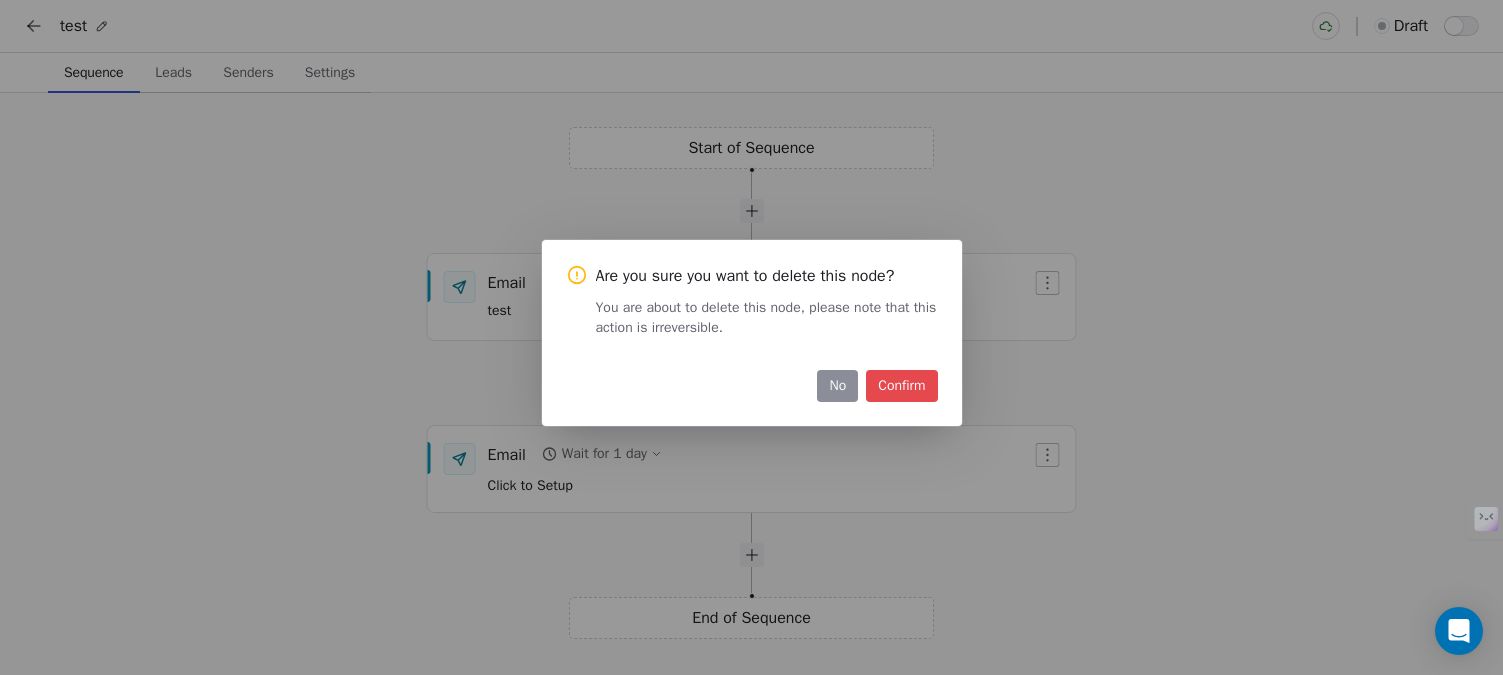 click on "Confirm" at bounding box center [901, 386] 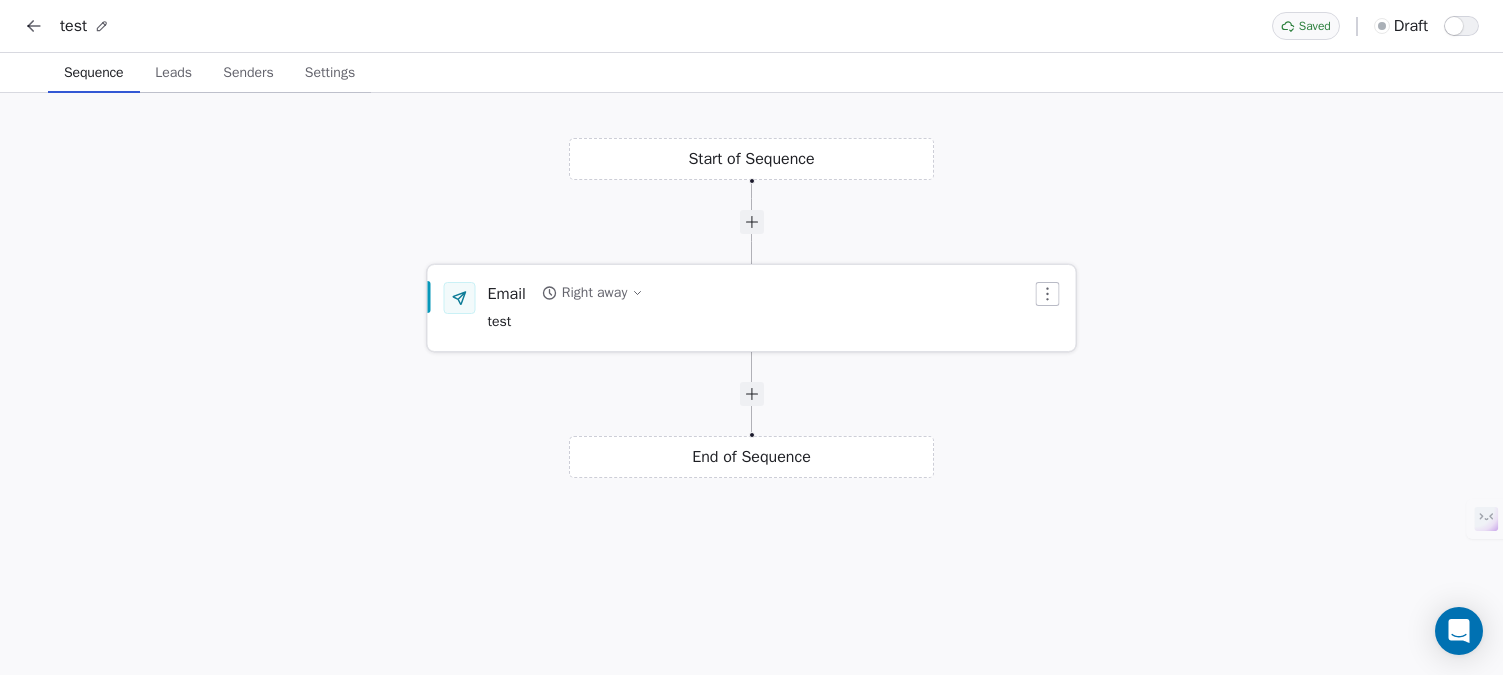 click 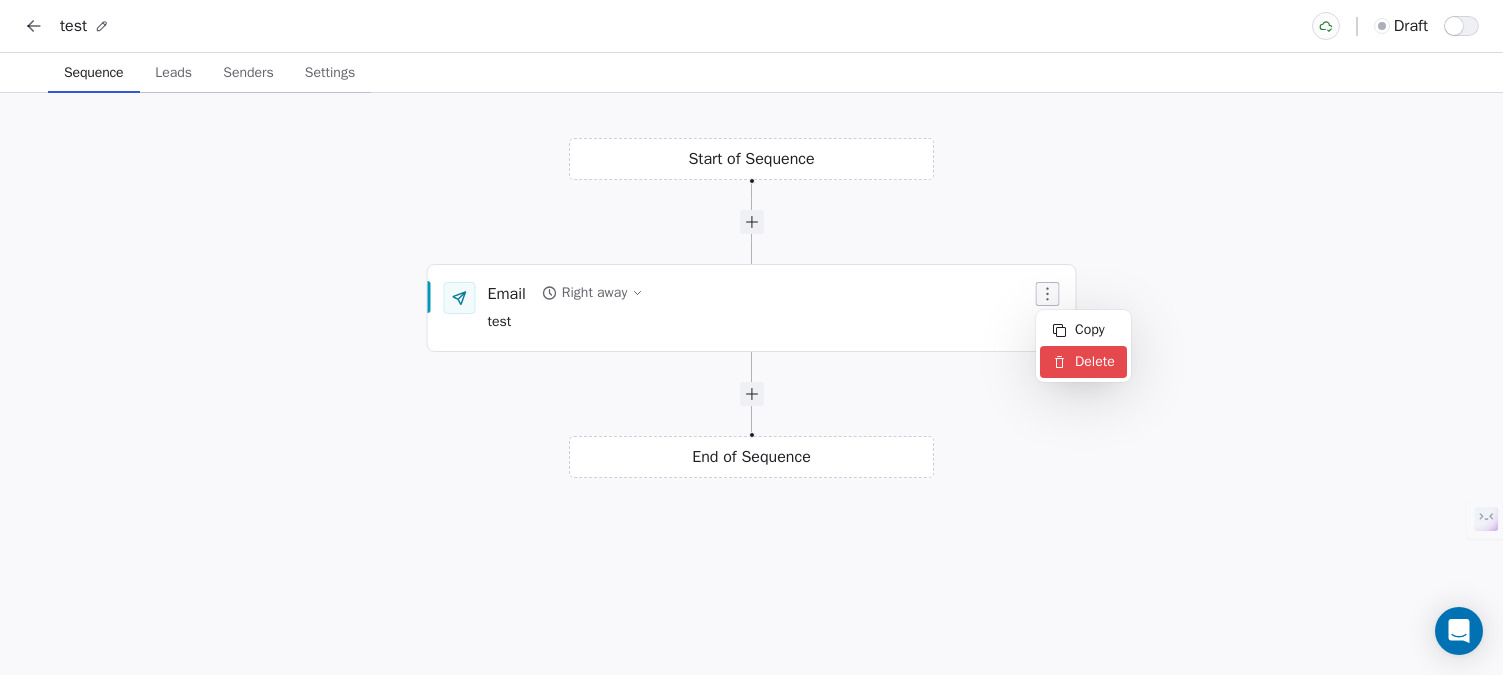 click on "Delete" at bounding box center [1083, 362] 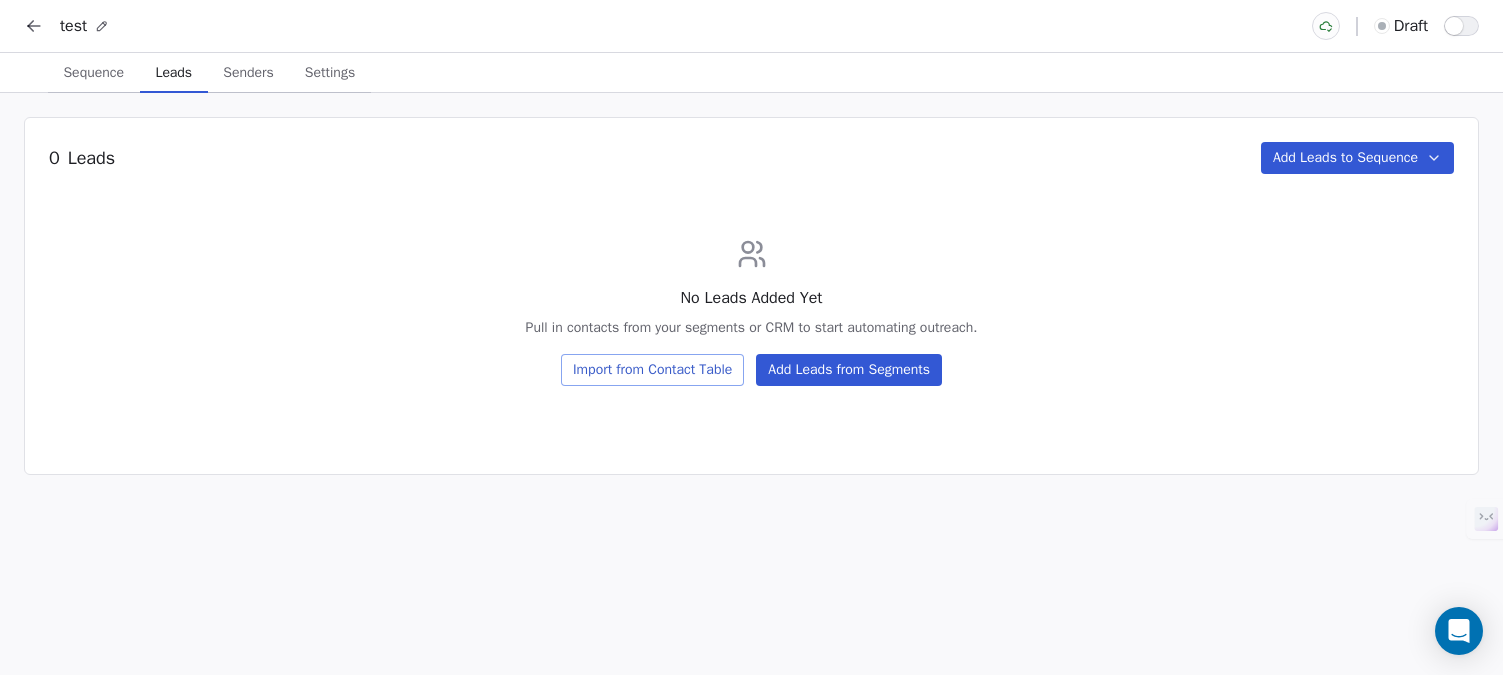 click on "Leads" at bounding box center [174, 73] 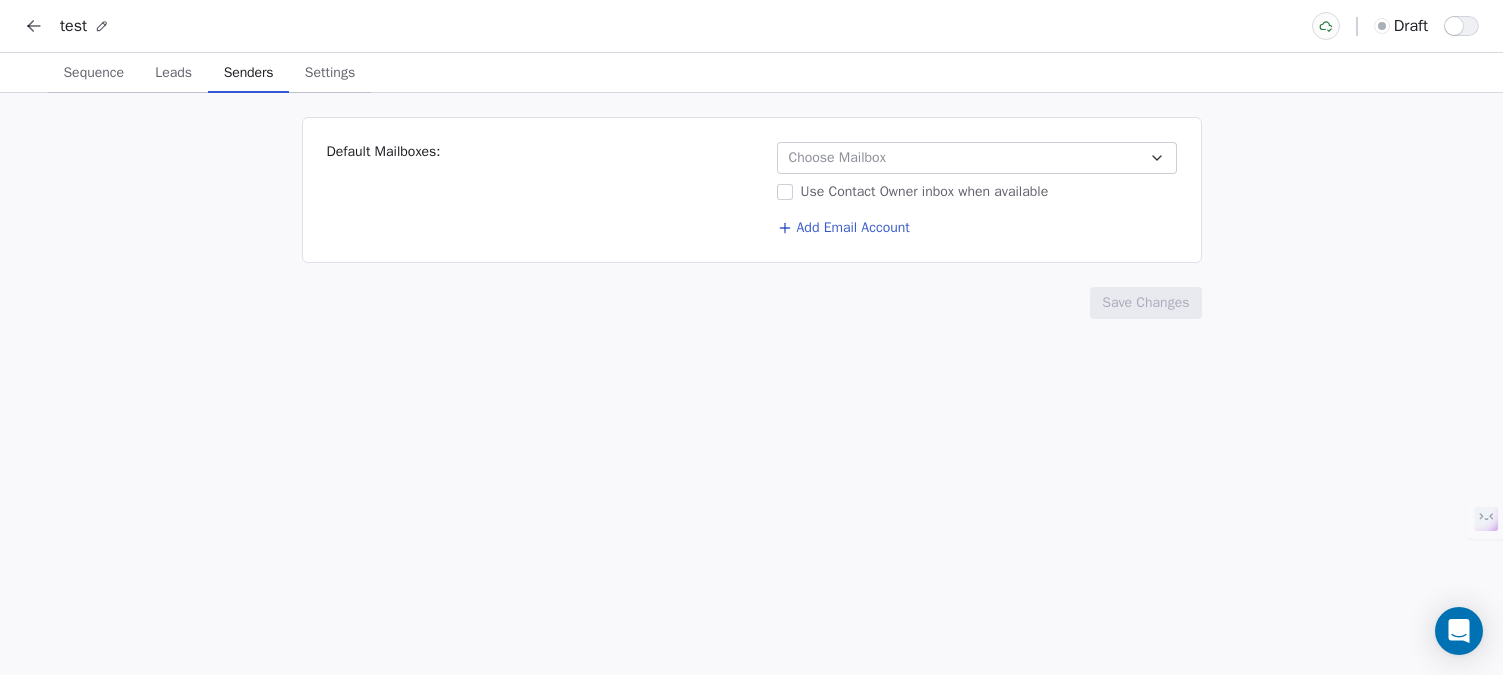 click on "Senders" at bounding box center [249, 73] 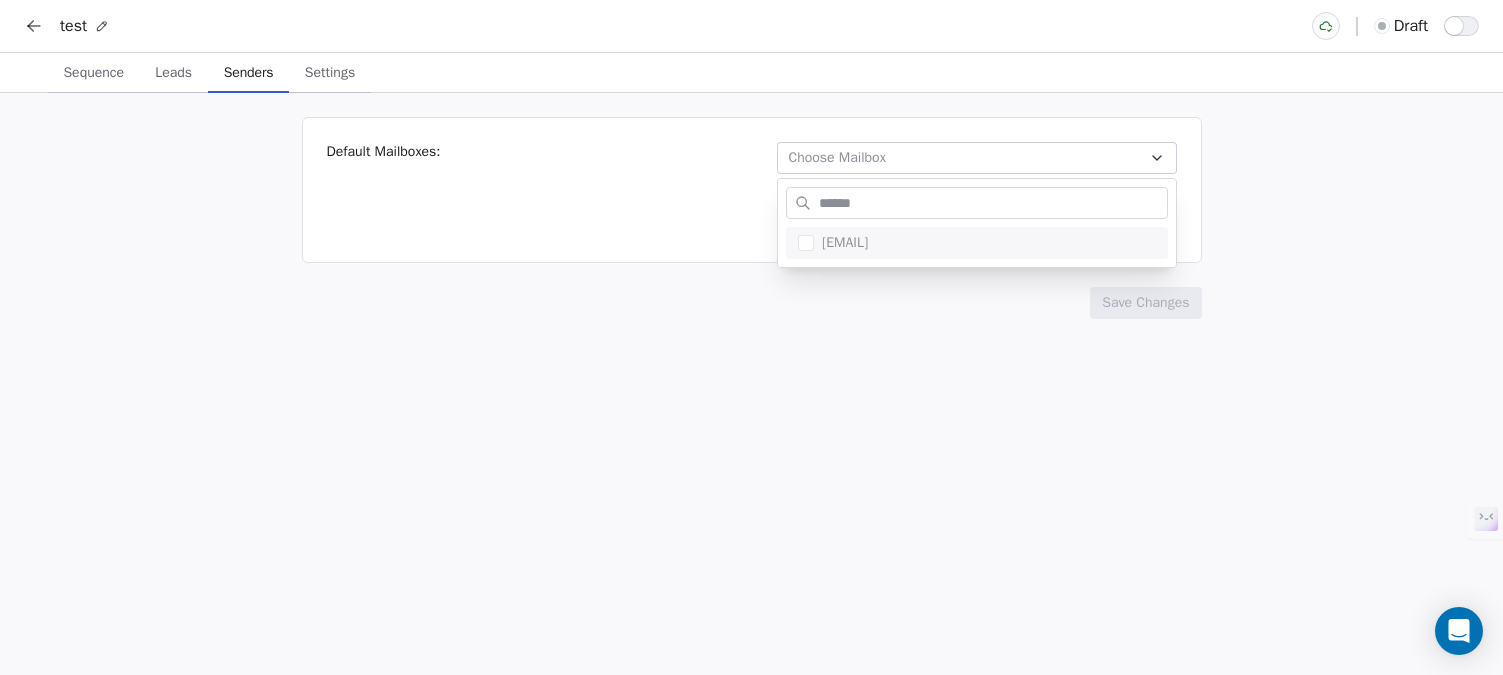 click on "Settings Workspace Settings Profile Settings Billing & Subscription Manage Team   Workspace Add new workspace
[EMAIL]" at bounding box center [751, 412] 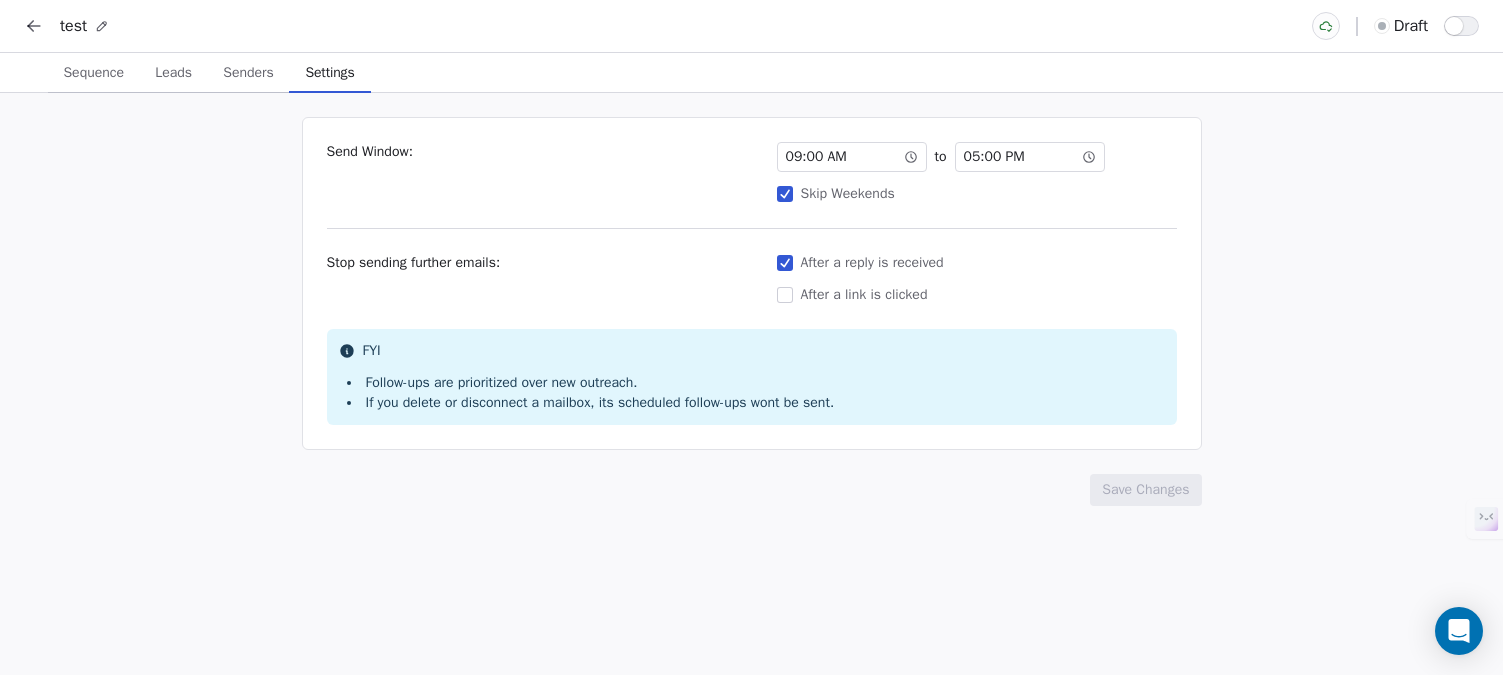click on "Settings" at bounding box center [329, 73] 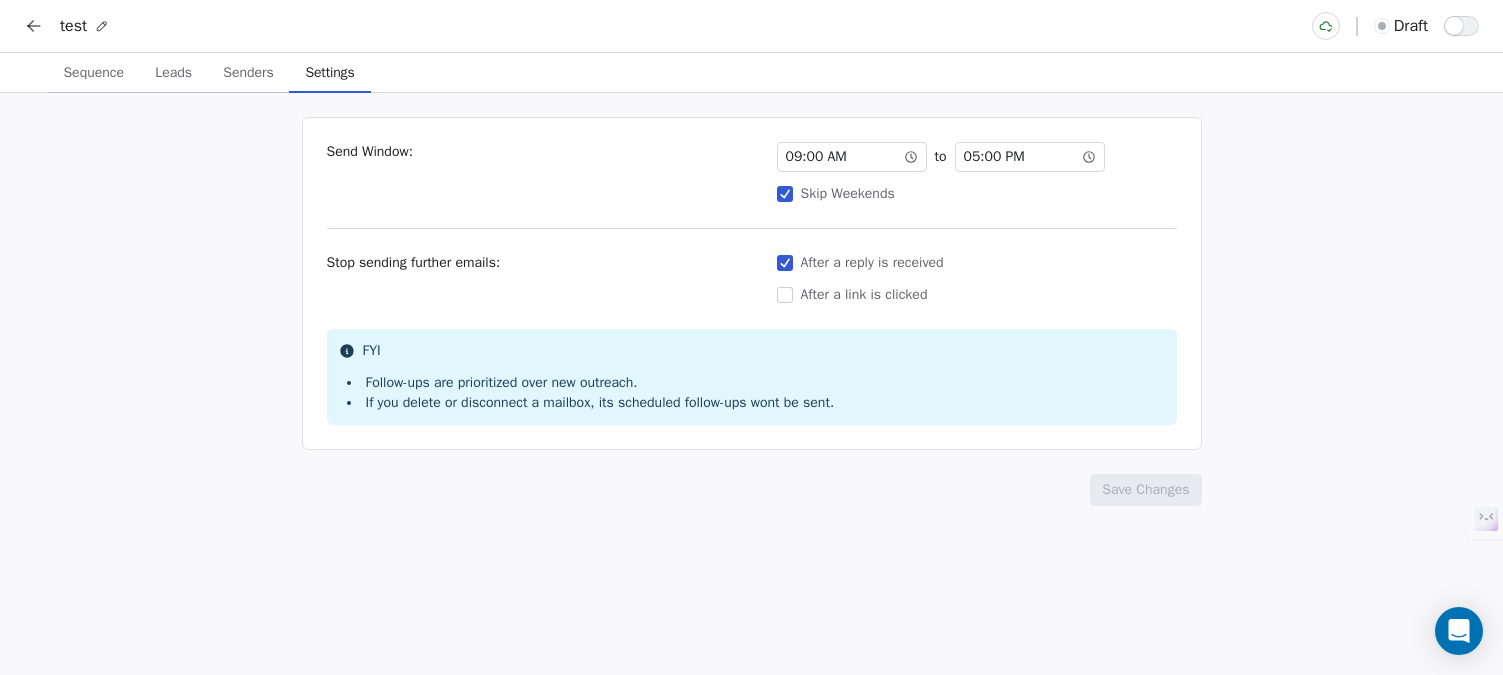 click 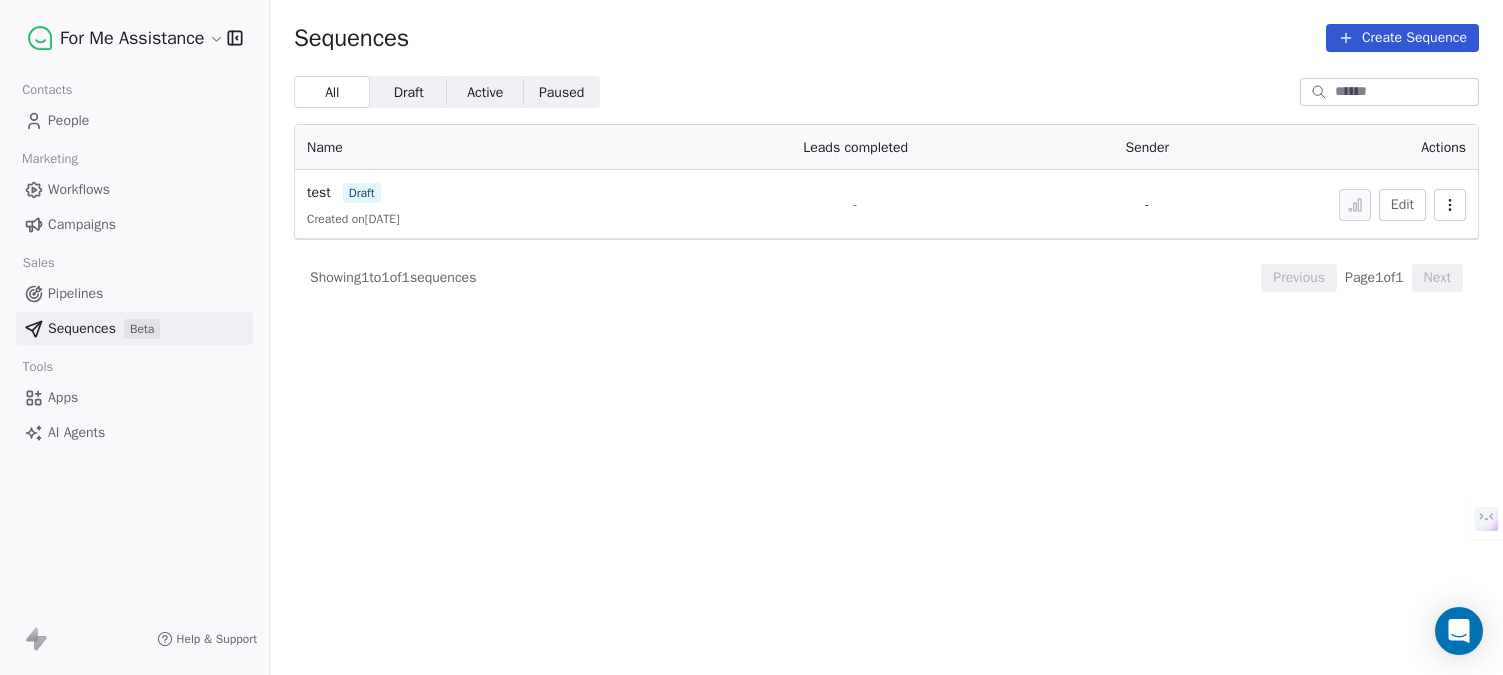 click 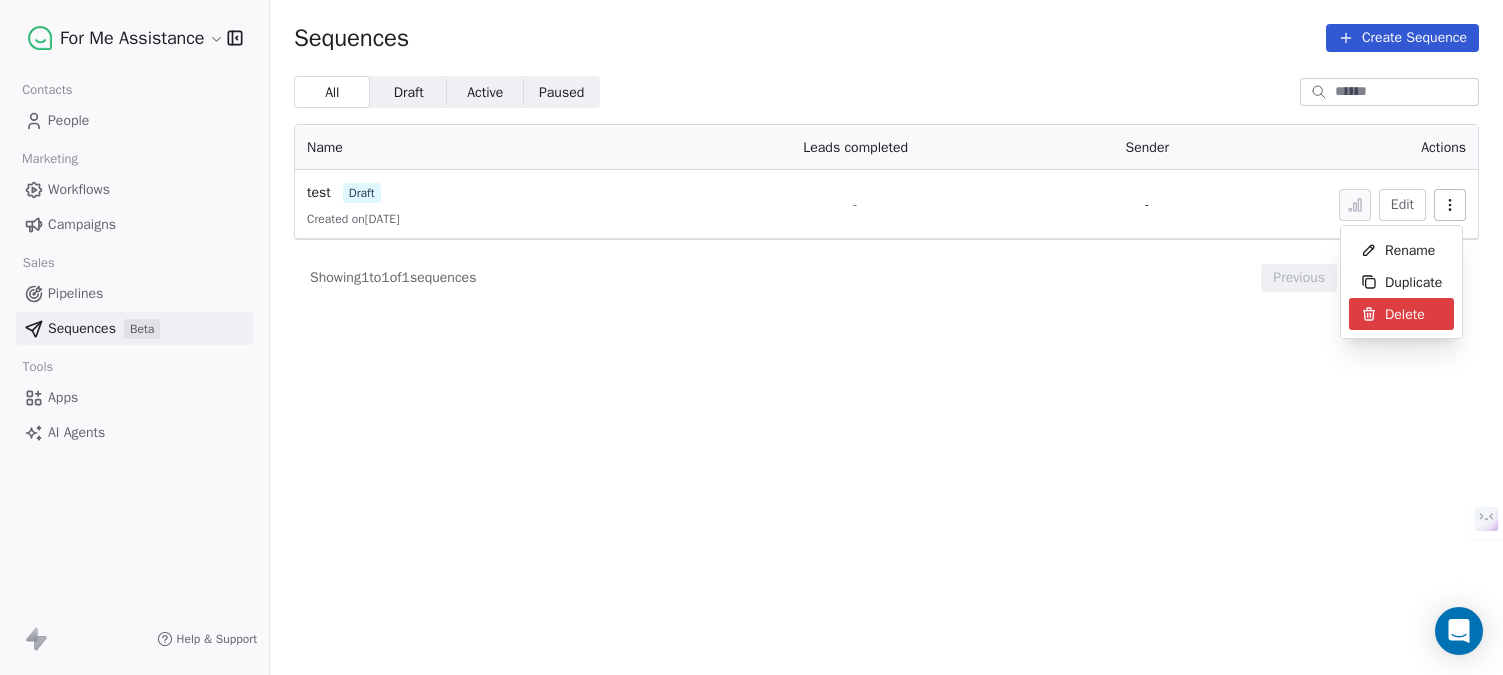 click on "Delete" at bounding box center [1405, 314] 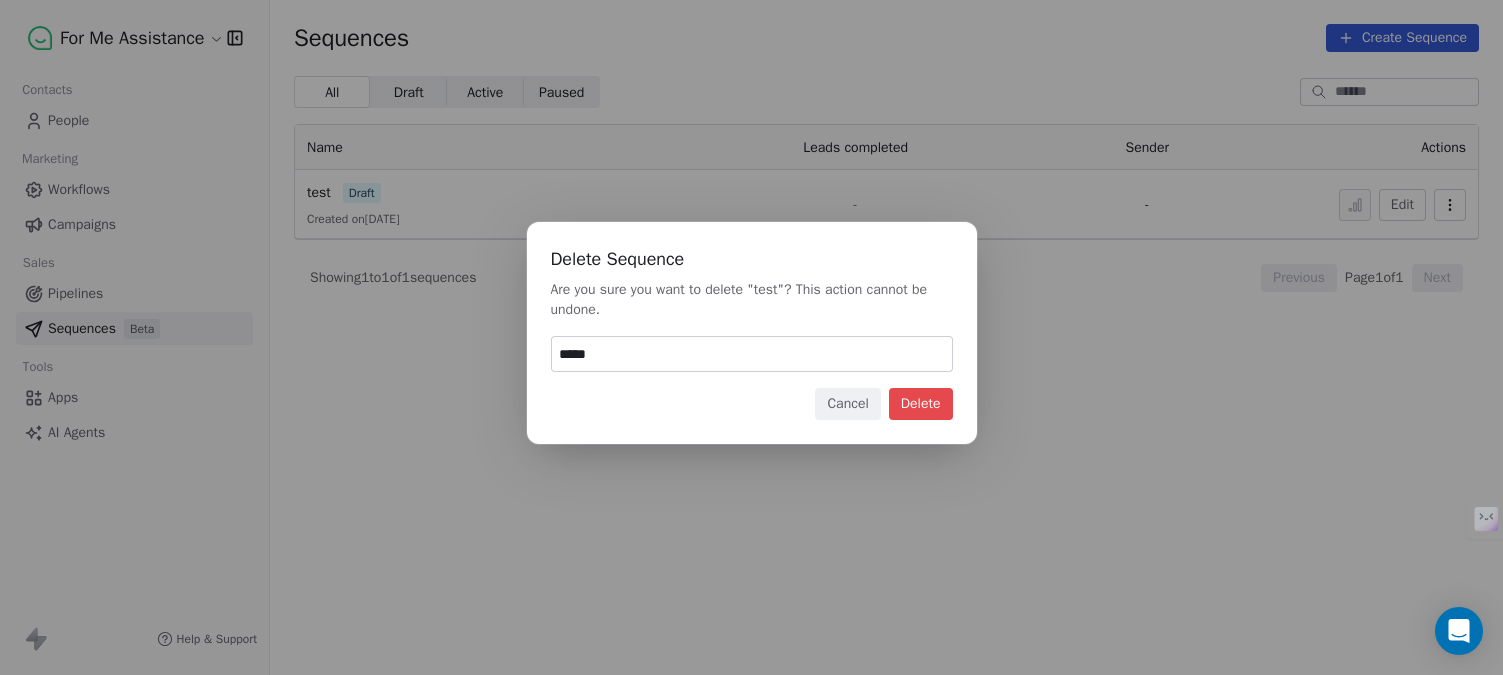 type on "******" 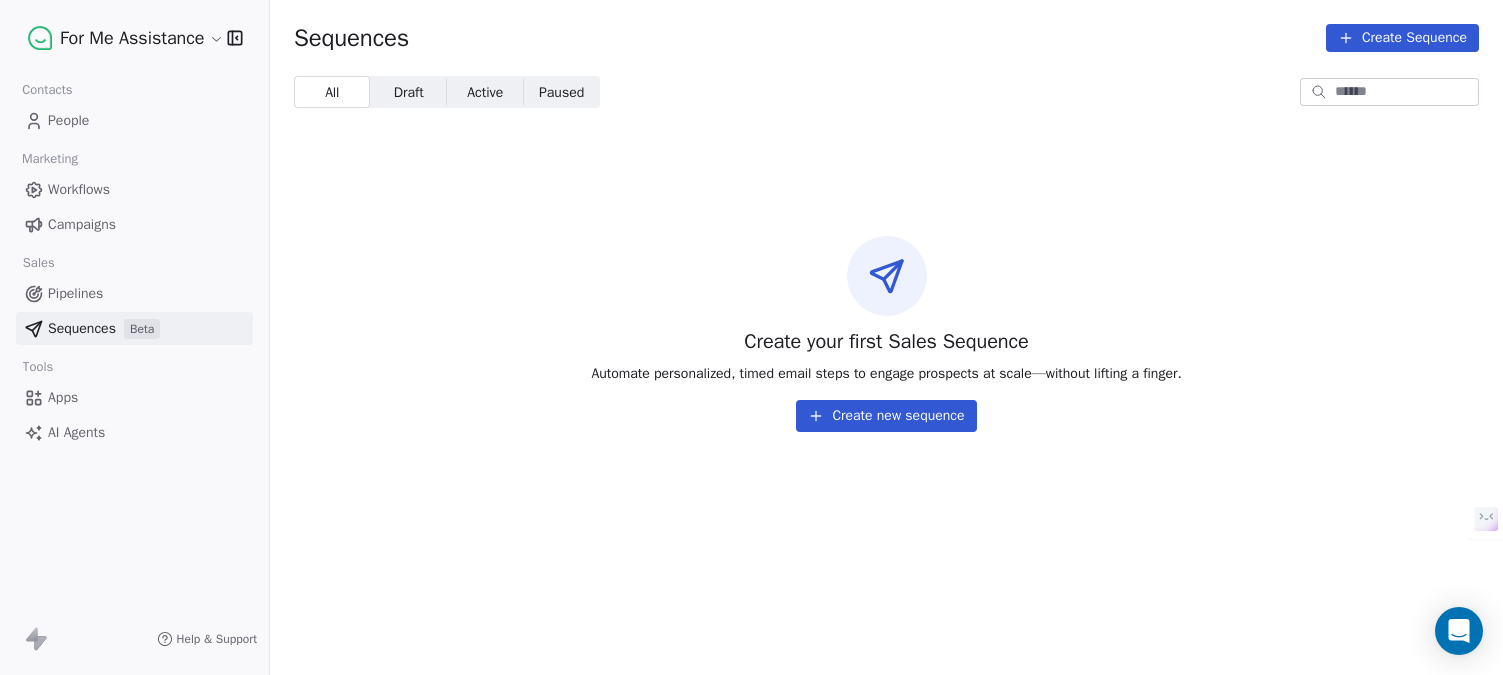 click on "Create your first Sales Sequence Automate personalized, timed email steps to engage prospects at scale—without lifting a finger. Create new sequence" at bounding box center [886, 334] 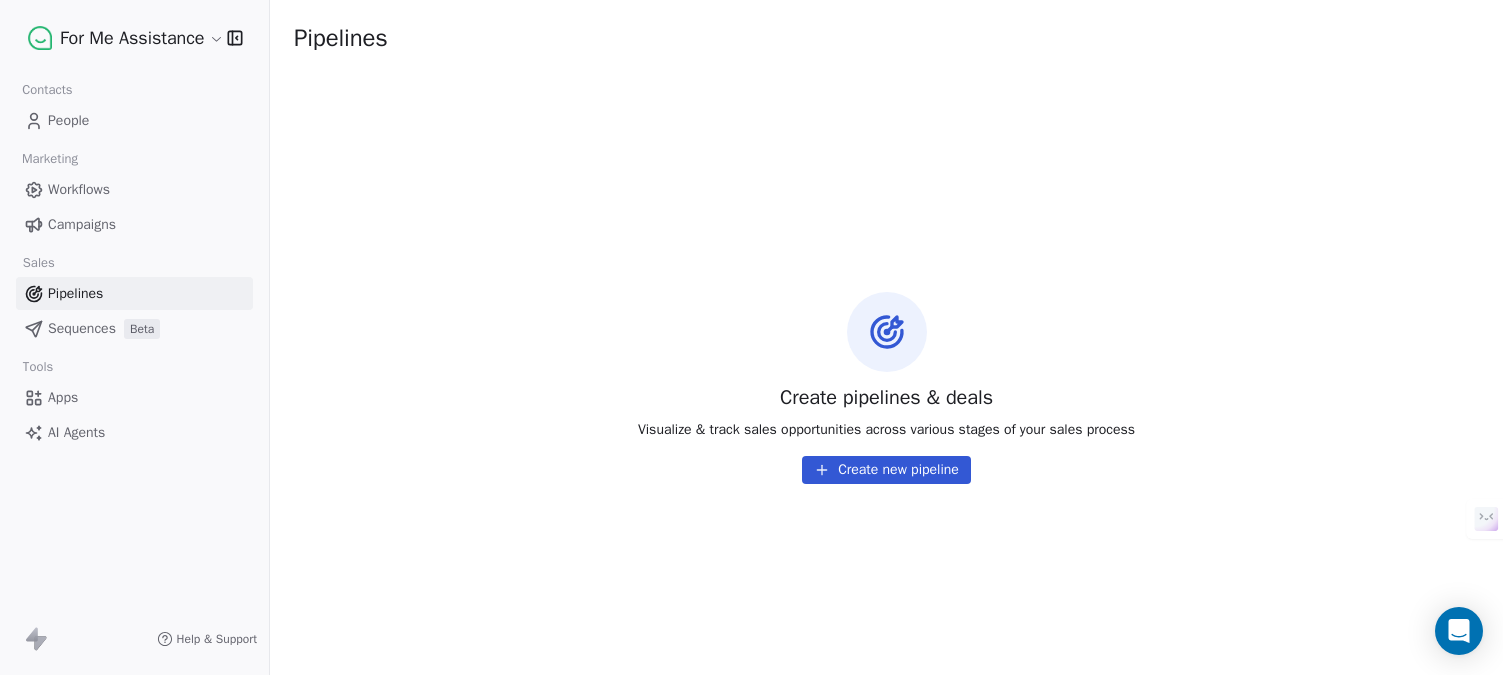 click on "People" at bounding box center (68, 120) 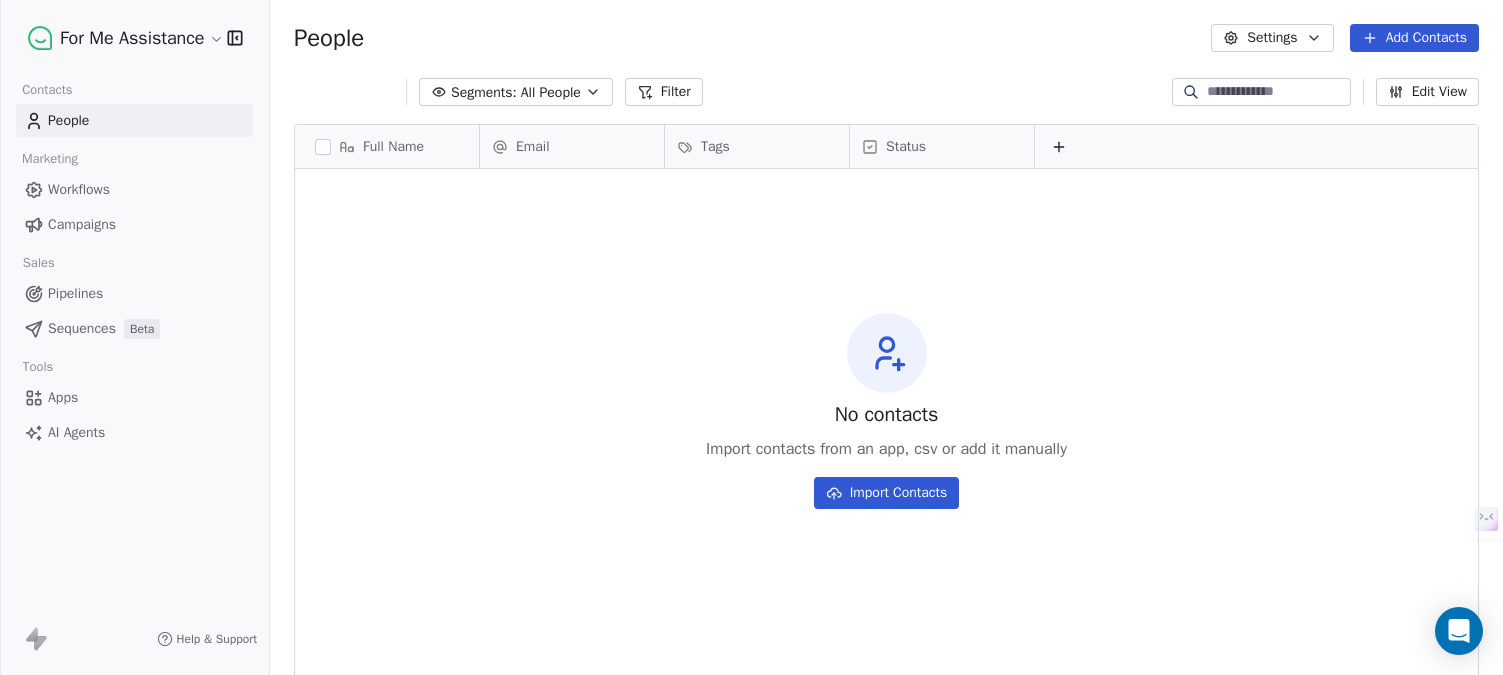 scroll, scrollTop: 16, scrollLeft: 16, axis: both 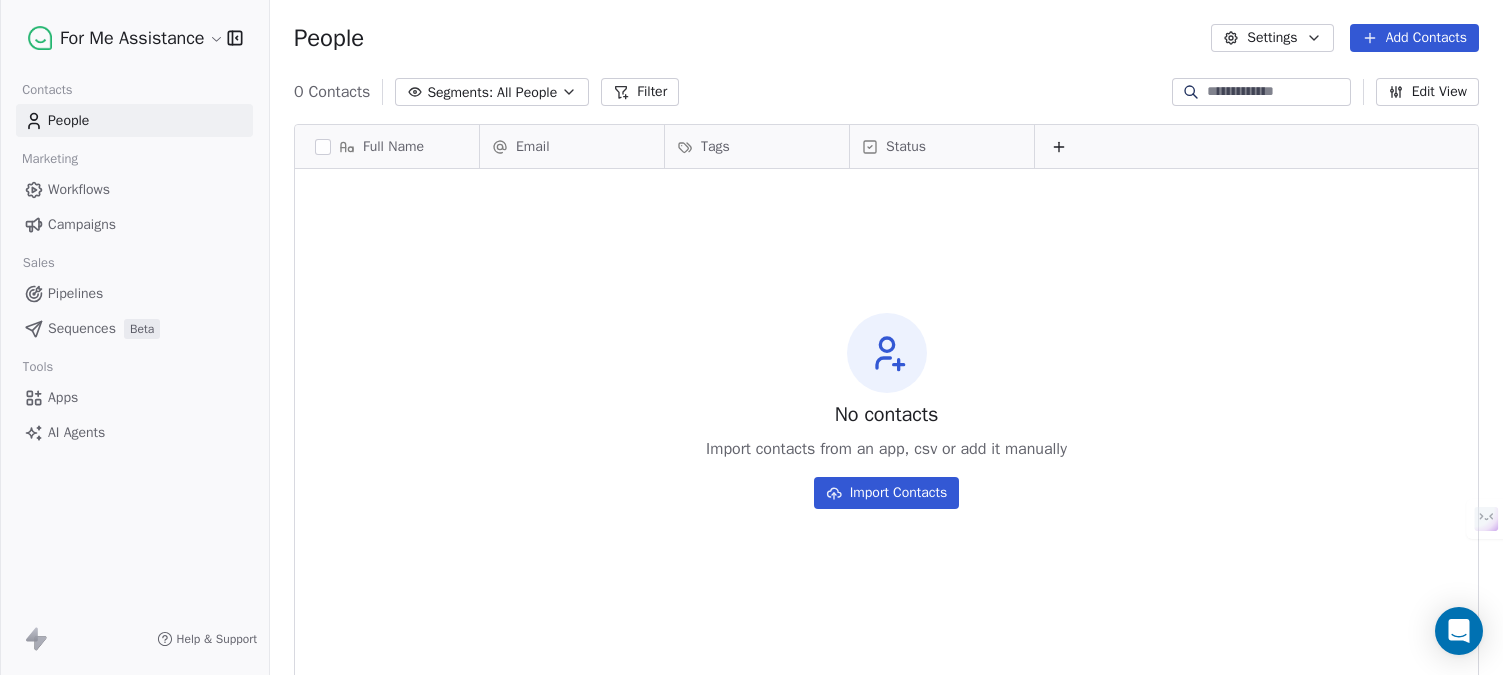 click on "People Settings  Add Contacts" at bounding box center (886, 38) 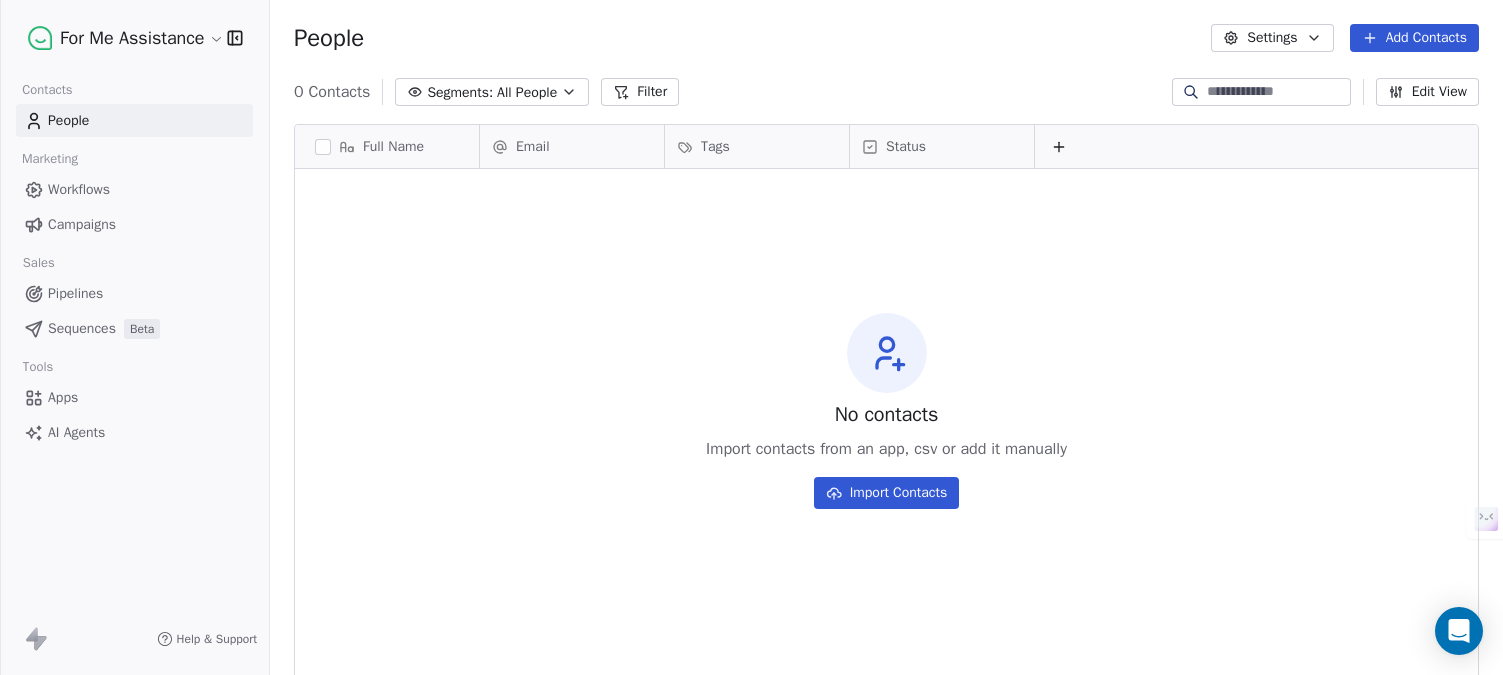 click on "Contacts People Marketing Workflows Campaigns Sales Pipelines Sequences Beta Tools Apps AI Agents Help & Support People Settings  Add Contacts 0 Contacts Segments: All People Filter  Edit View Tag Add to Sequence Export Full Name Import contacts from an app, csv or add it manually   Import Contacts" at bounding box center (751, 412) 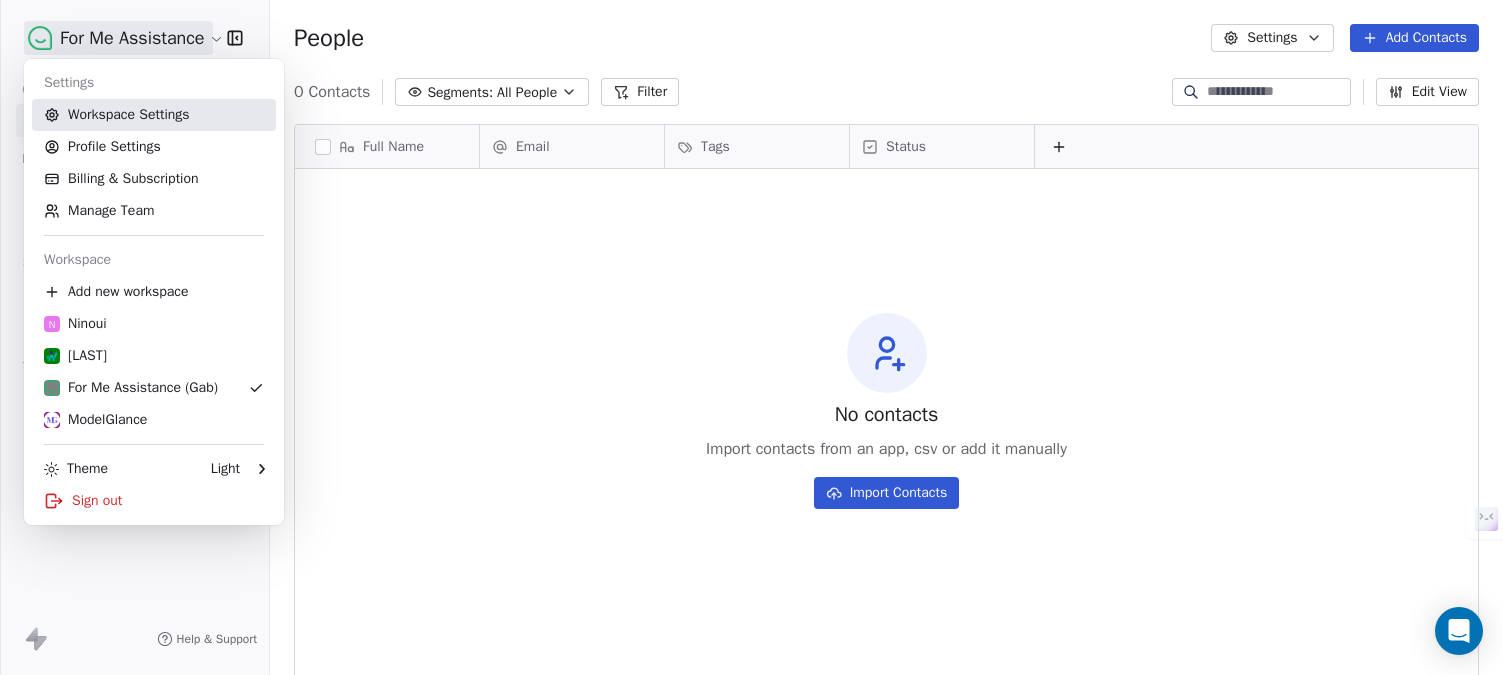 click on "Workspace Settings" at bounding box center (154, 115) 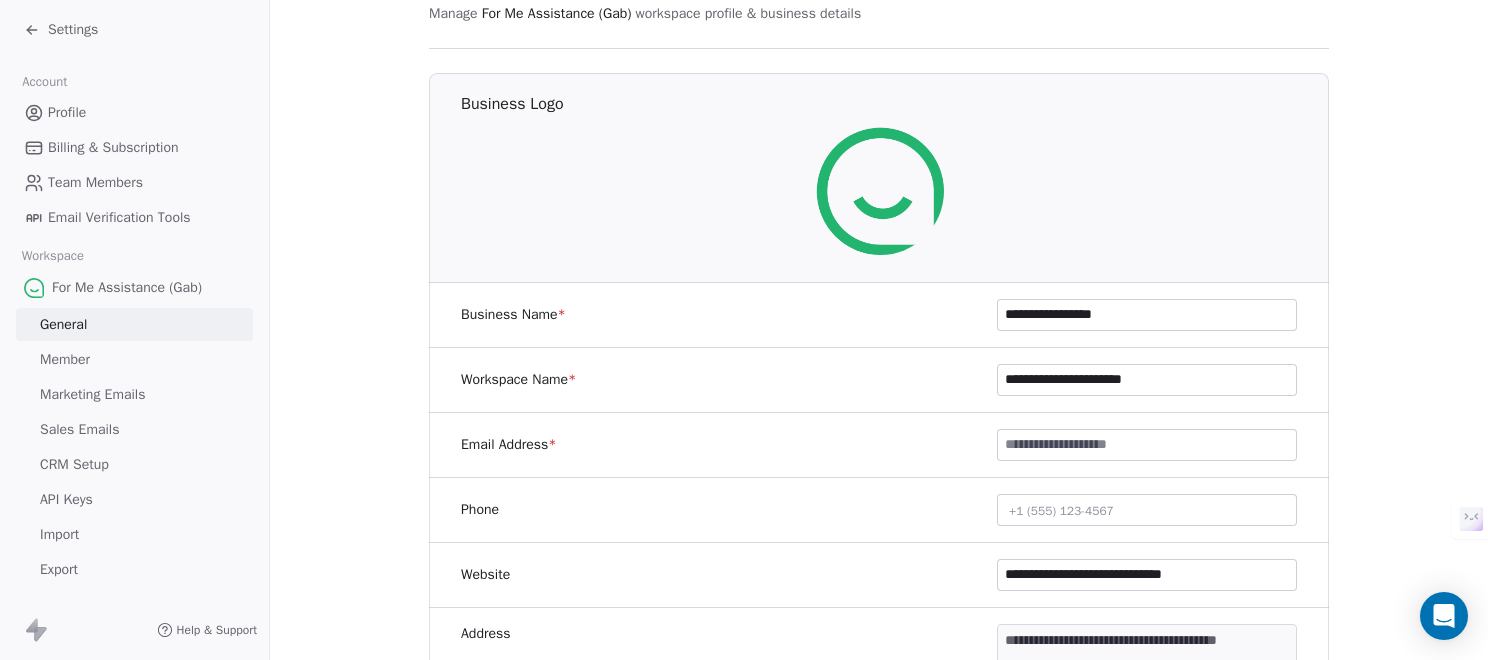 scroll, scrollTop: 200, scrollLeft: 0, axis: vertical 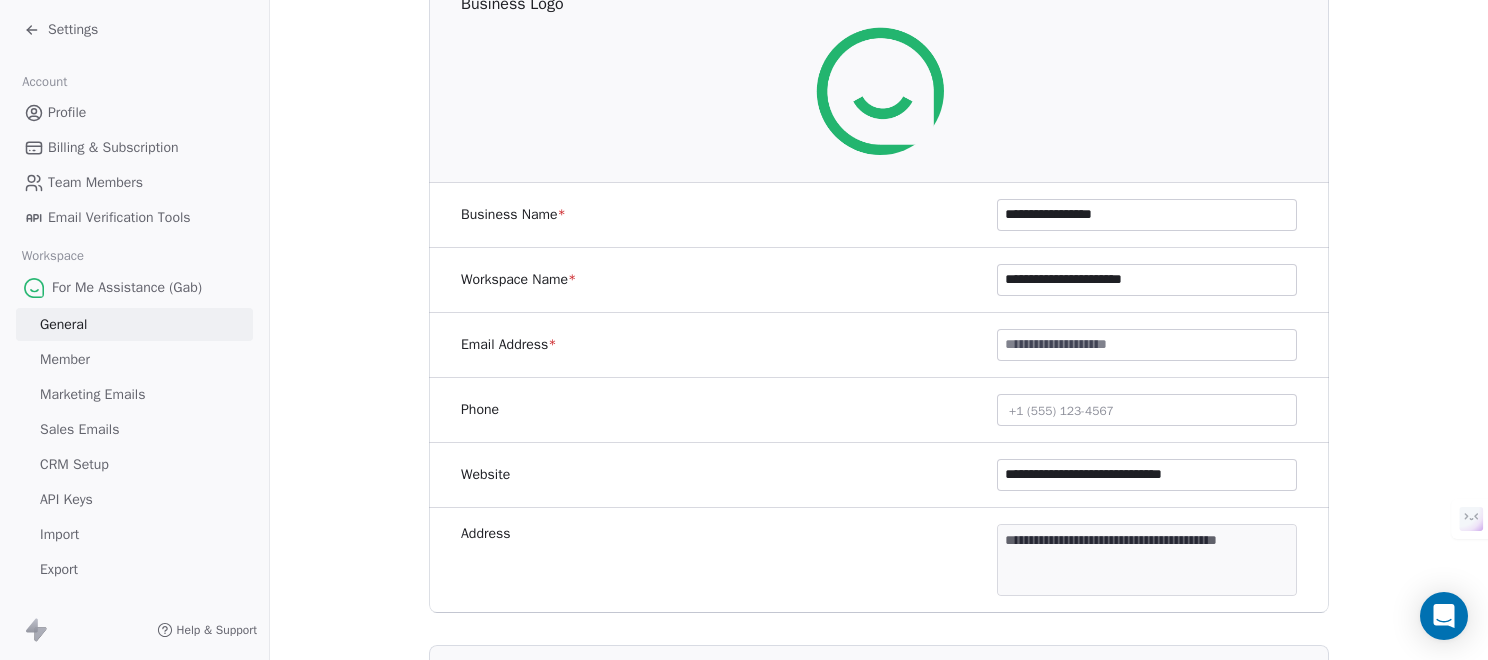 click on "**********" at bounding box center (1147, 280) 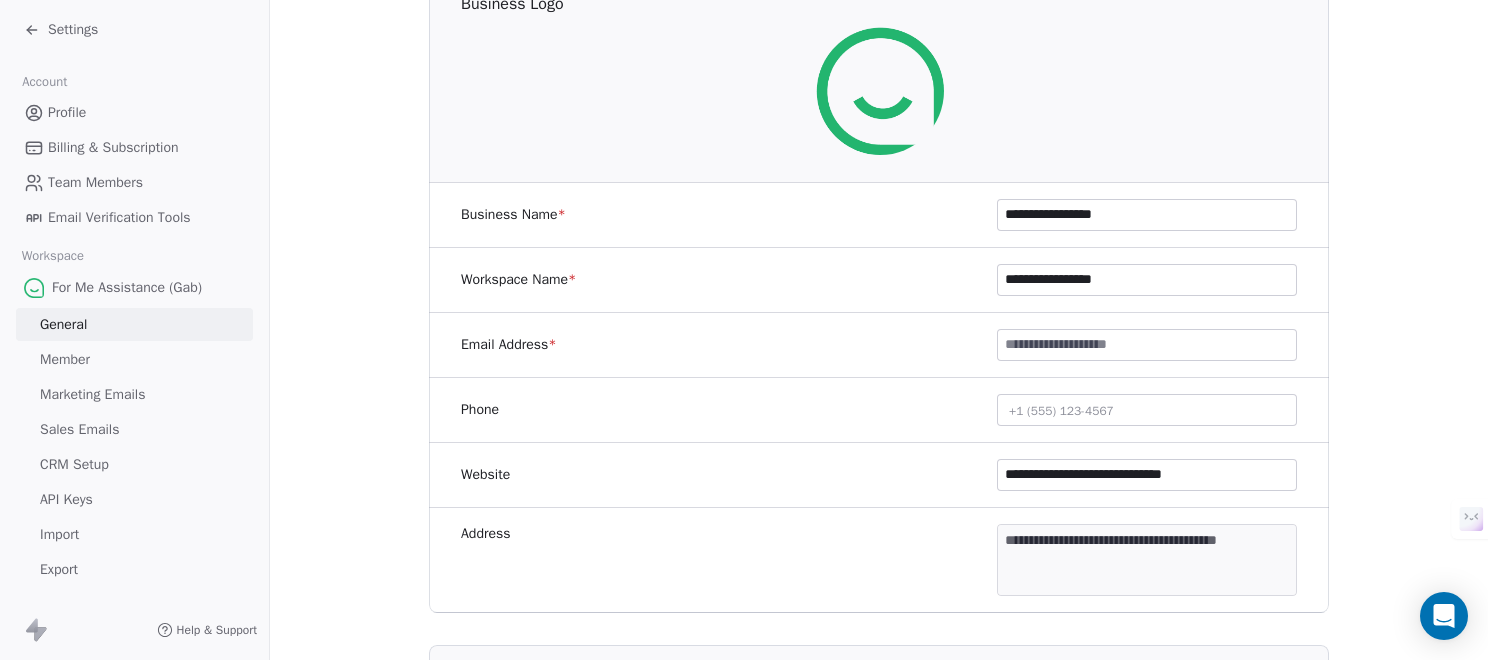 type on "**********" 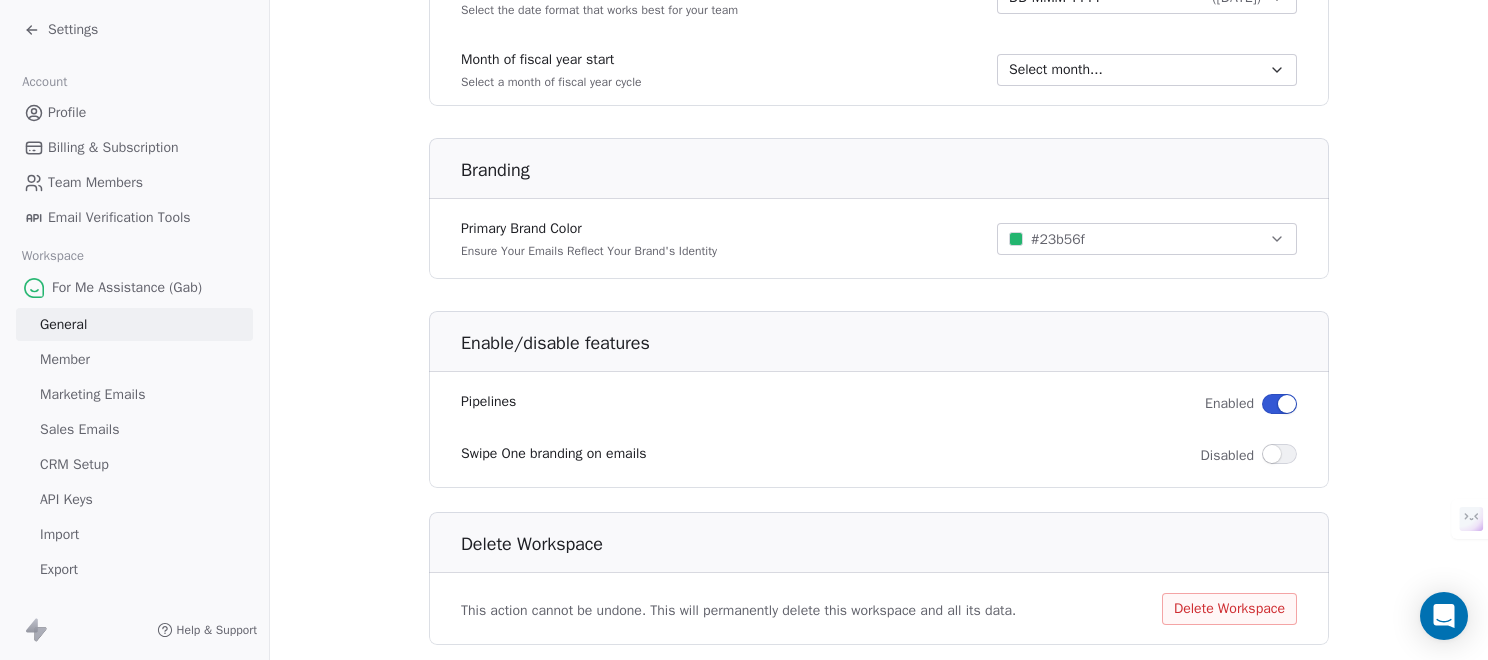 scroll, scrollTop: 1197, scrollLeft: 0, axis: vertical 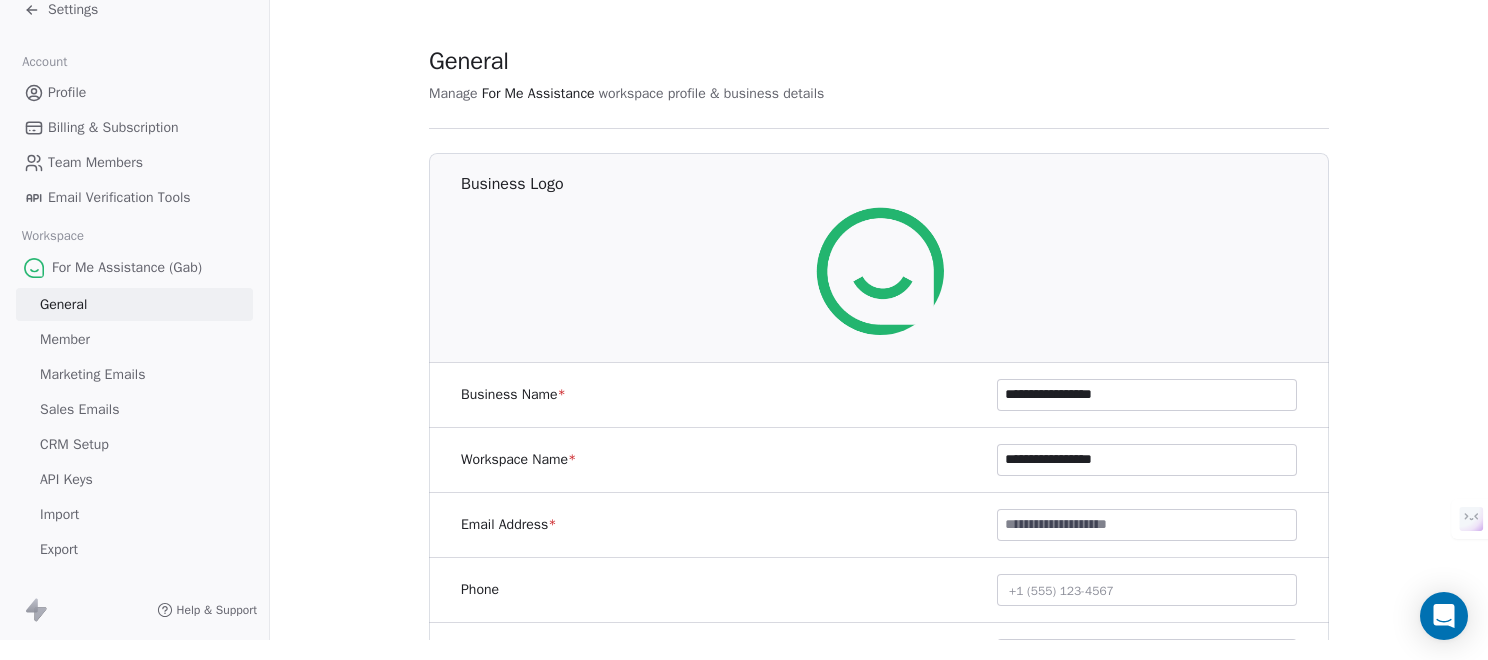 click on "**********" at bounding box center [879, 916] 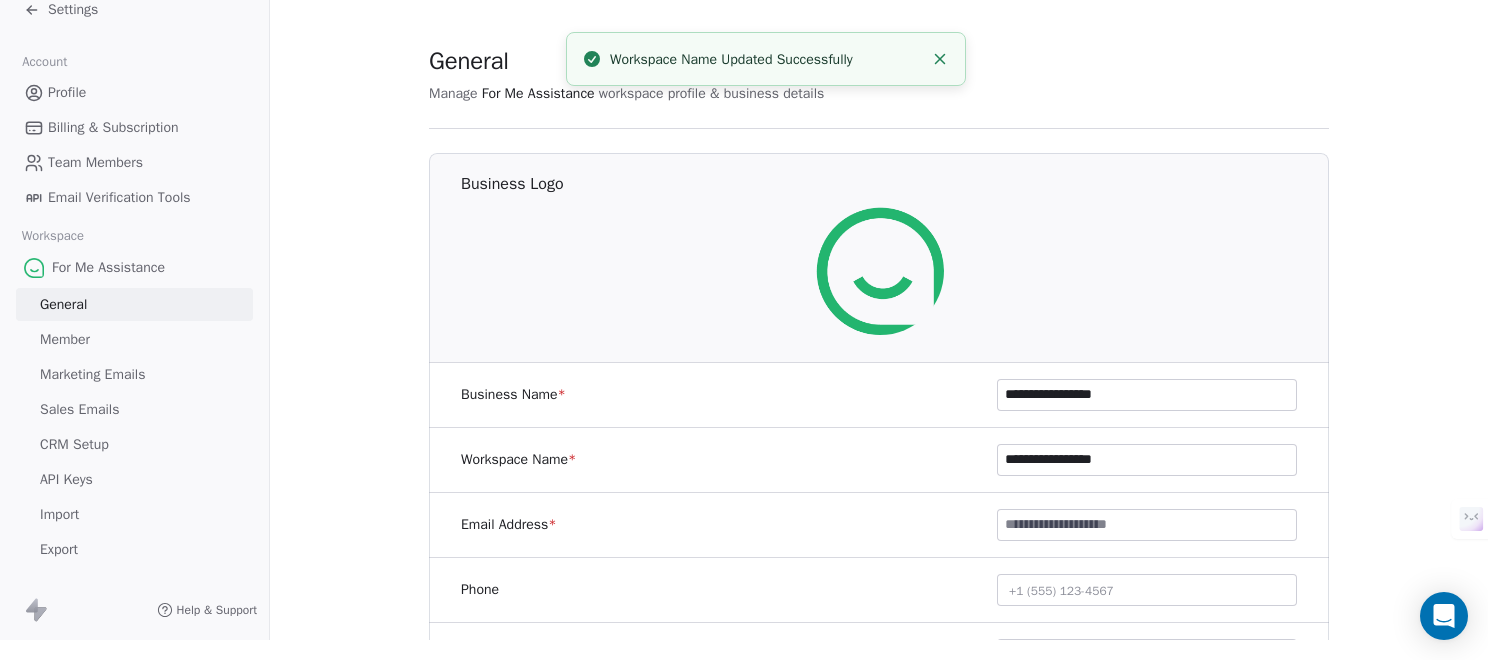 click on "Team Members" at bounding box center (95, 162) 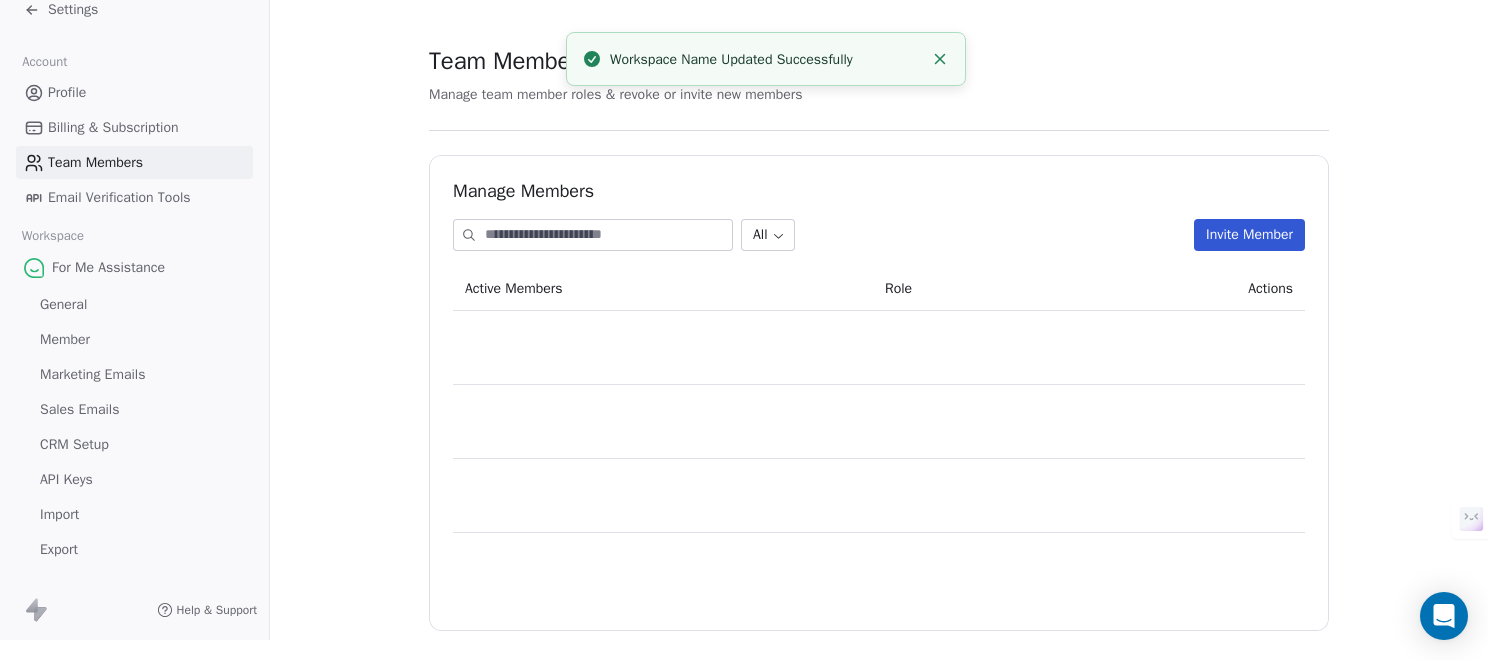 scroll, scrollTop: 0, scrollLeft: 0, axis: both 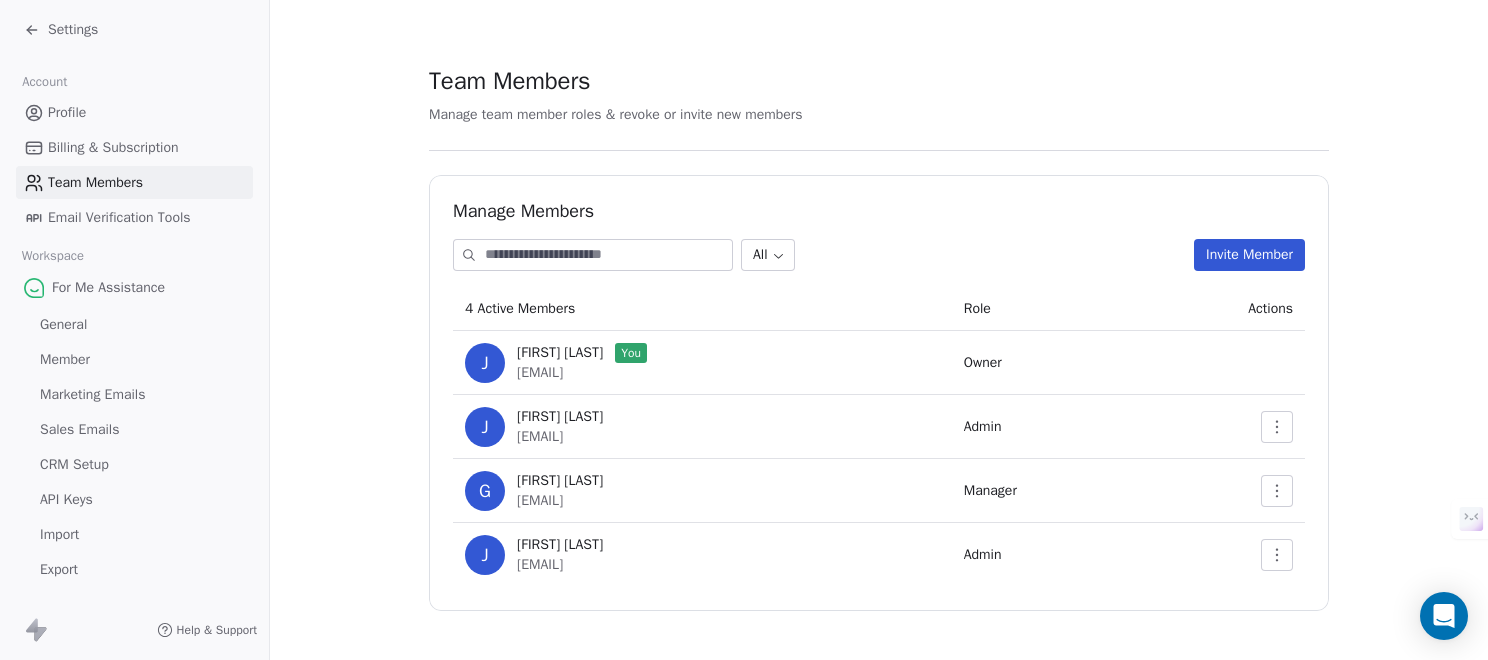 click on "Team Members Manage team member roles & revoke or invite new members Manage Members All Invite Member 4   Active Members Role Actions J JC [LAST] You [EMAIL] Owner   J JC PRO (elian) [EMAIL] Admin   G Gabriel Bracque [EMAIL] Manager   J Jean-Christophe Billerey [EMAIL] Admin" at bounding box center (879, 337) 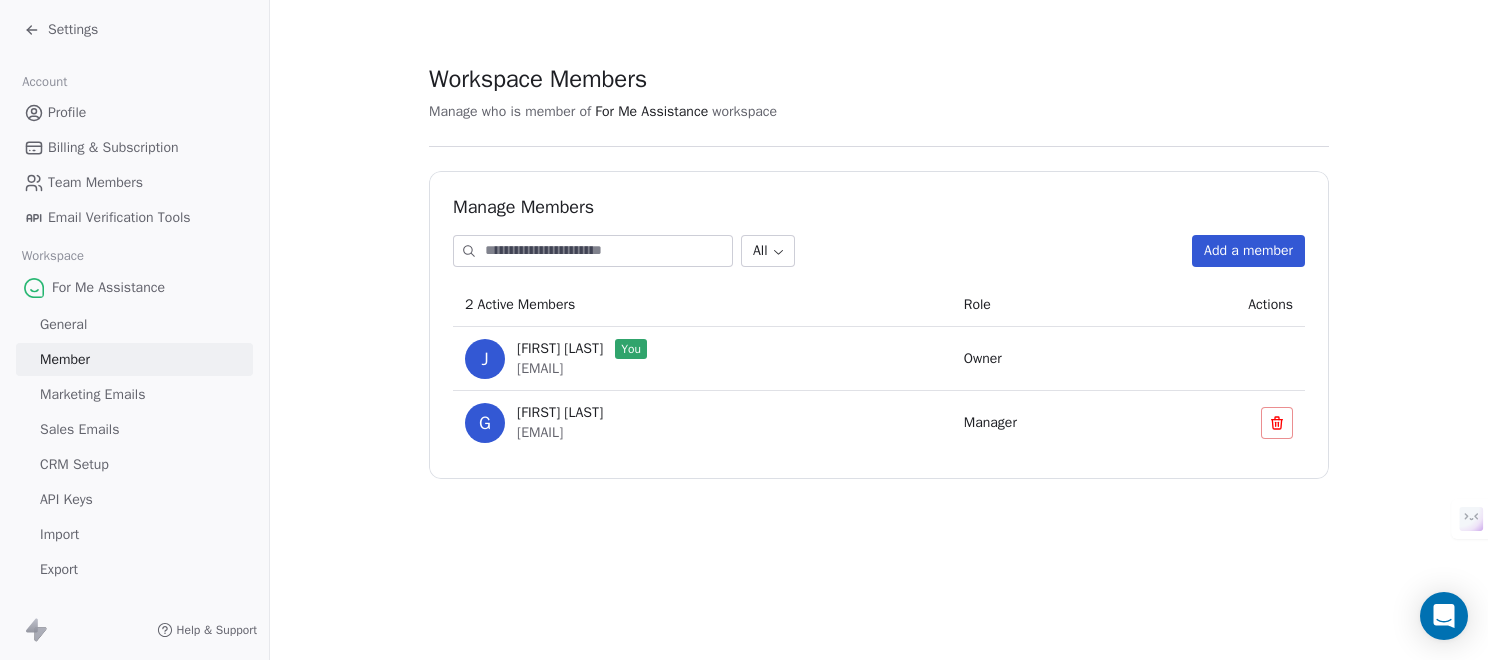 click on "Workspace Members Manage who is member of For Me Assistance workspace Manage Members All Add a member 2   Active Members Role Actions J JC [LAST] You [EMAIL] Owner   G Gabriel Bracque [EMAIL] Manager" at bounding box center (879, 271) 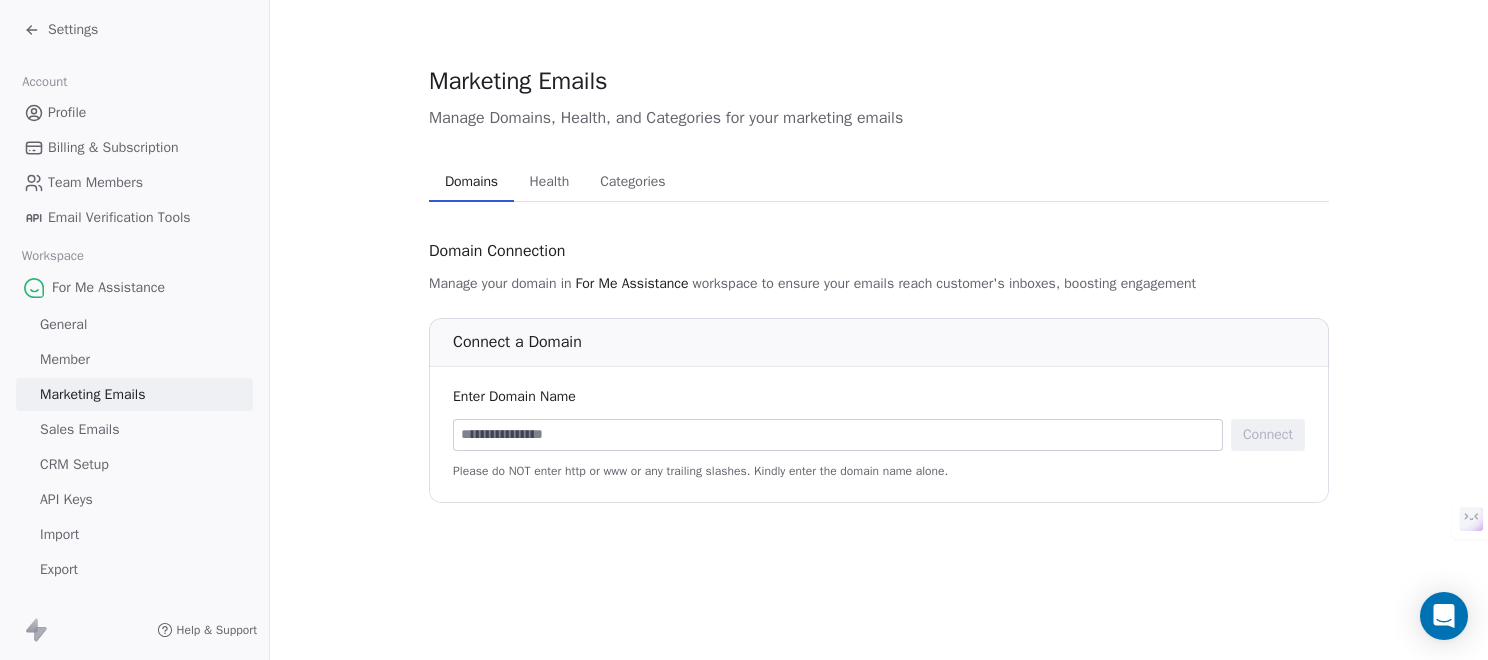 click on "Sales Emails" at bounding box center [79, 429] 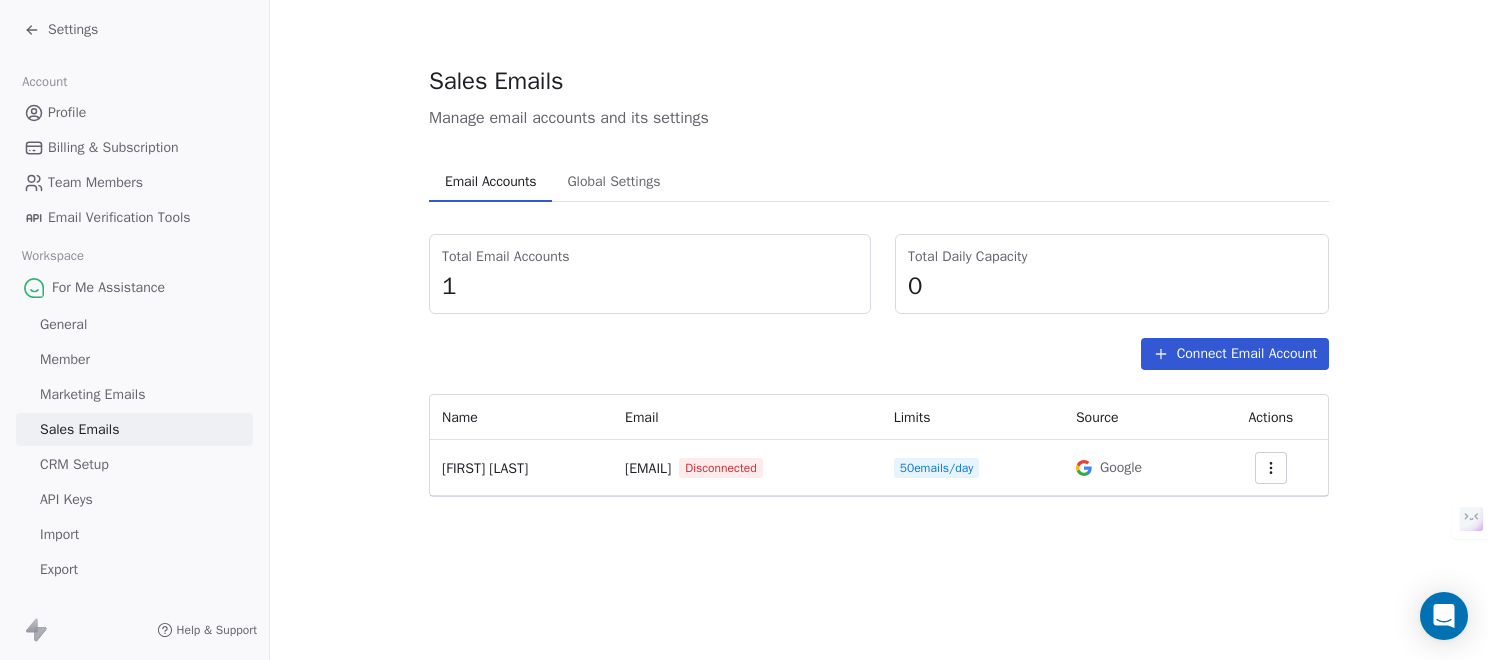 click on "CRM Setup" at bounding box center (74, 464) 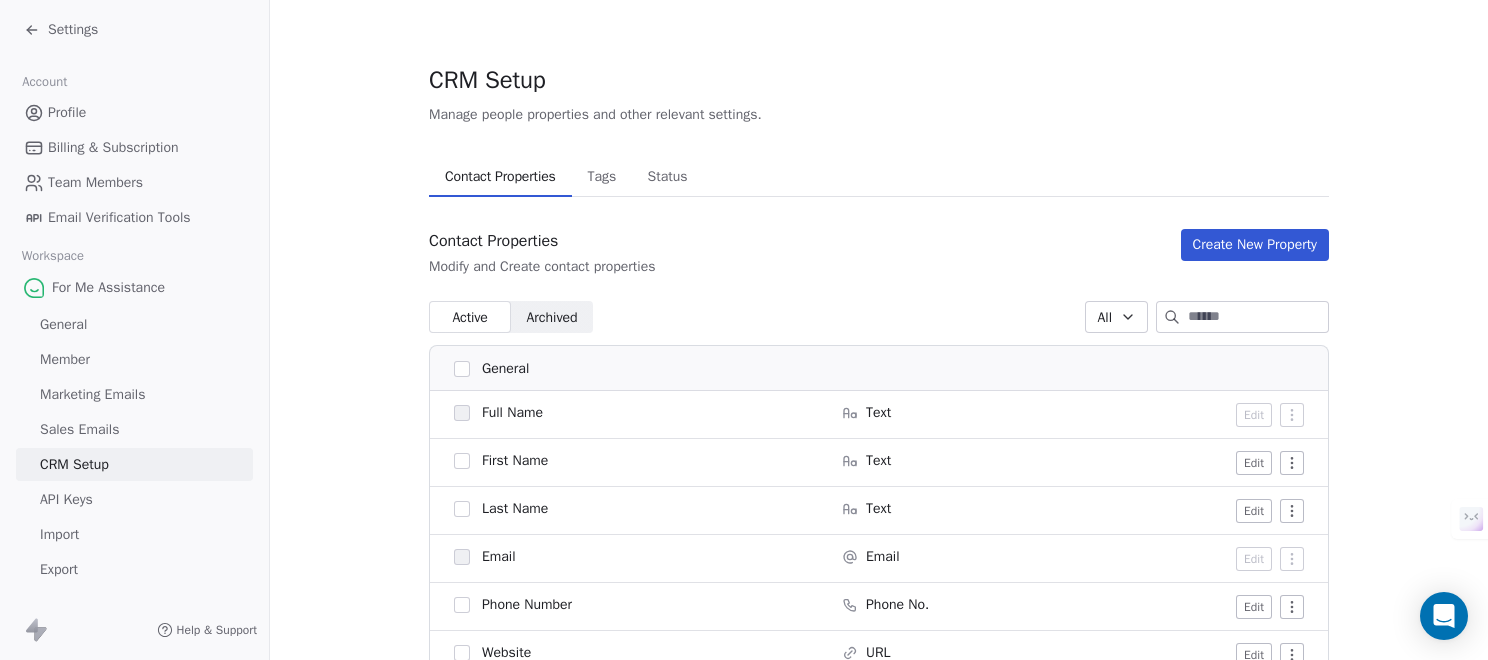 scroll, scrollTop: 0, scrollLeft: 0, axis: both 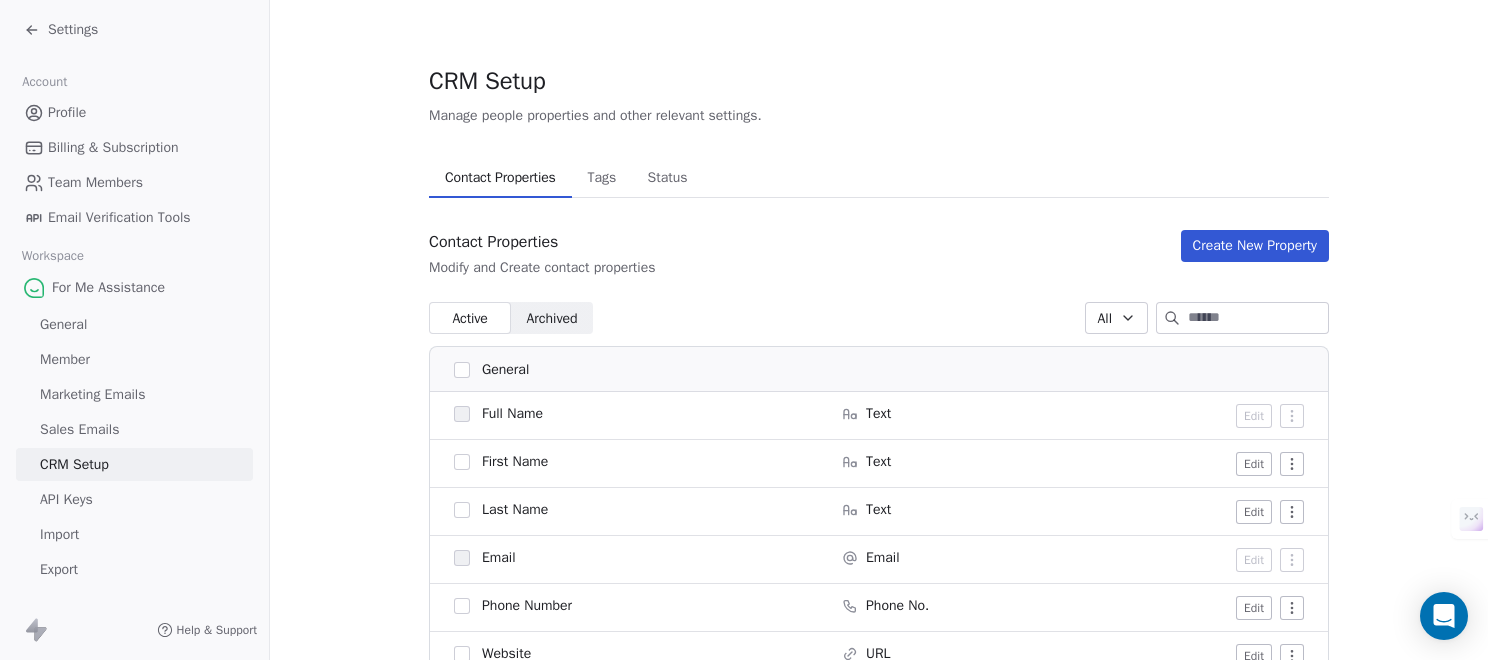 click on "General" at bounding box center [63, 324] 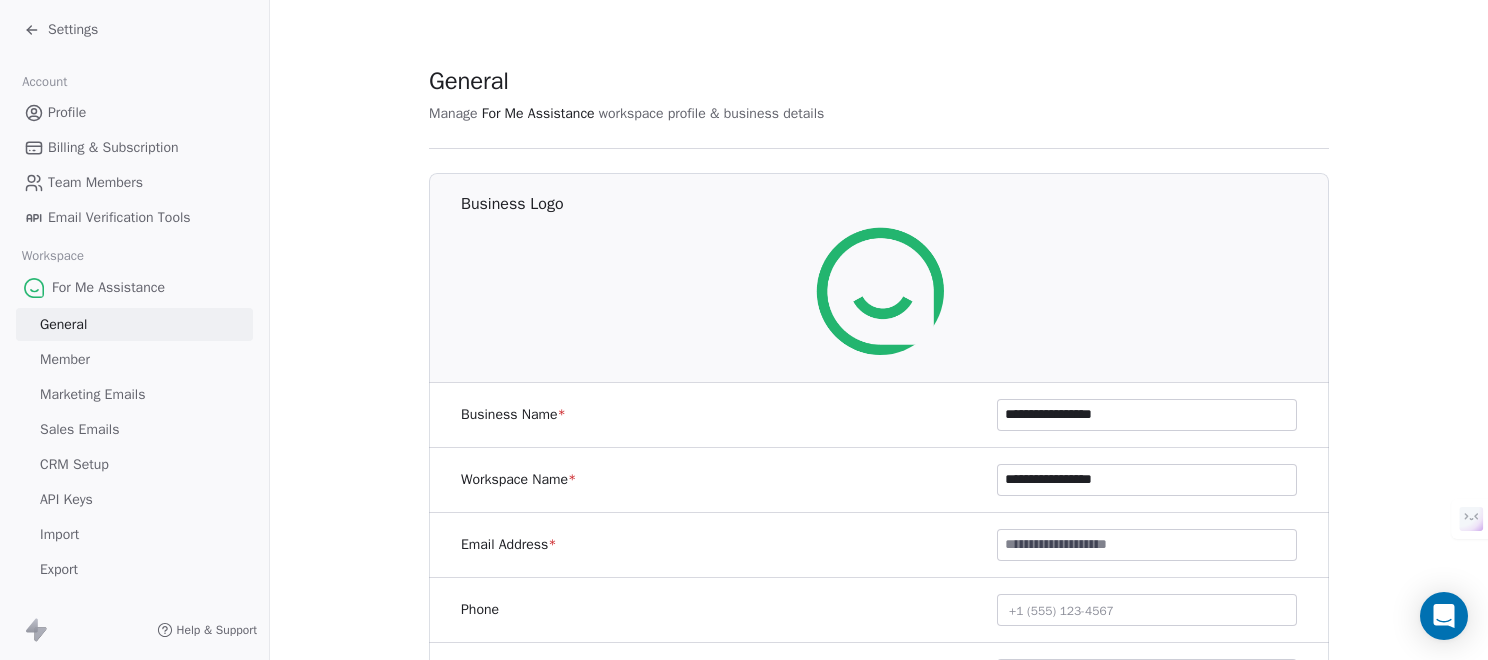 click on "**********" at bounding box center [879, 936] 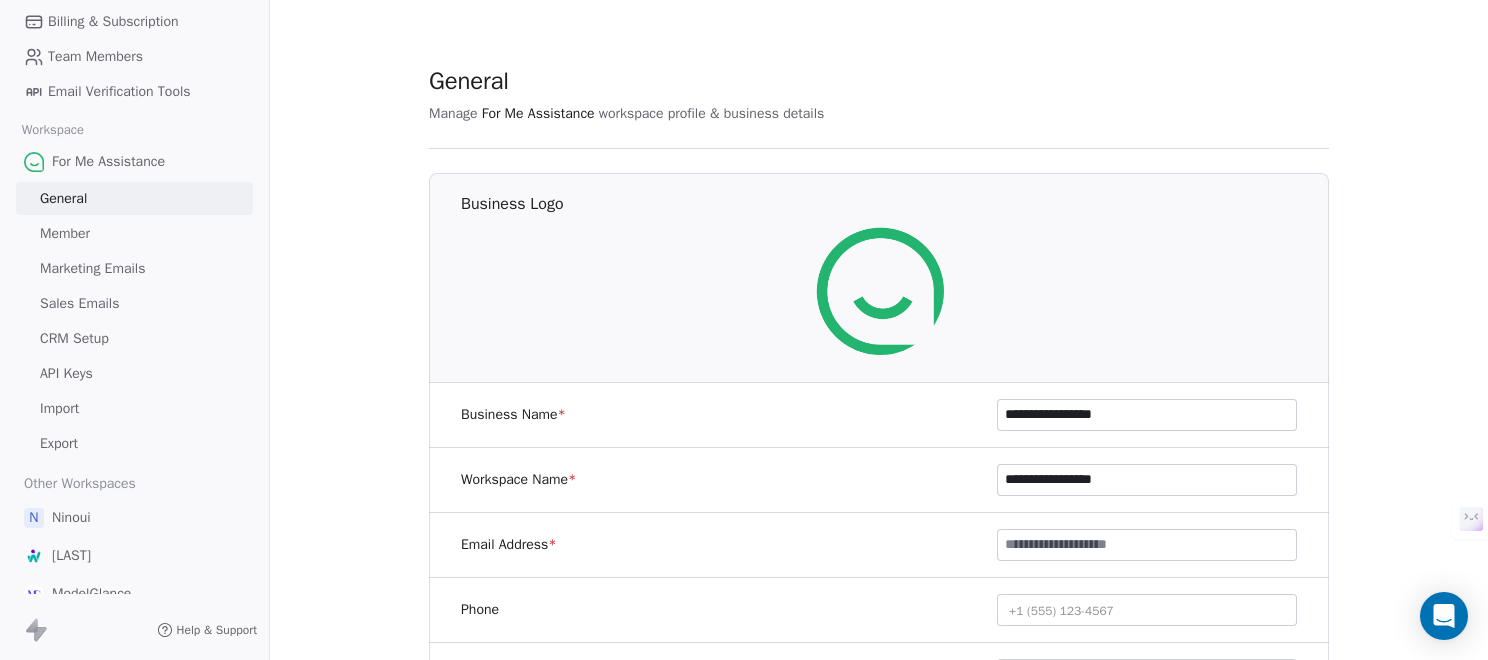 scroll, scrollTop: 130, scrollLeft: 0, axis: vertical 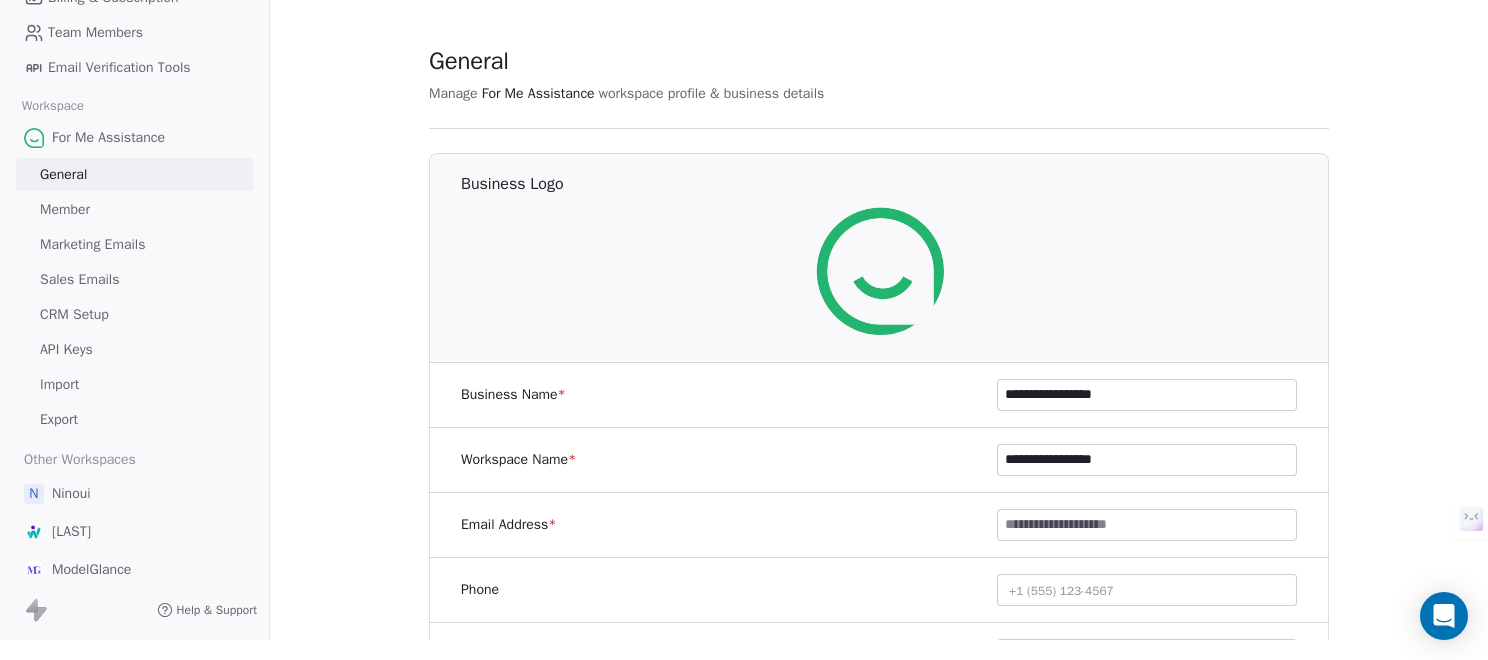click on "Ninoui" at bounding box center [71, 494] 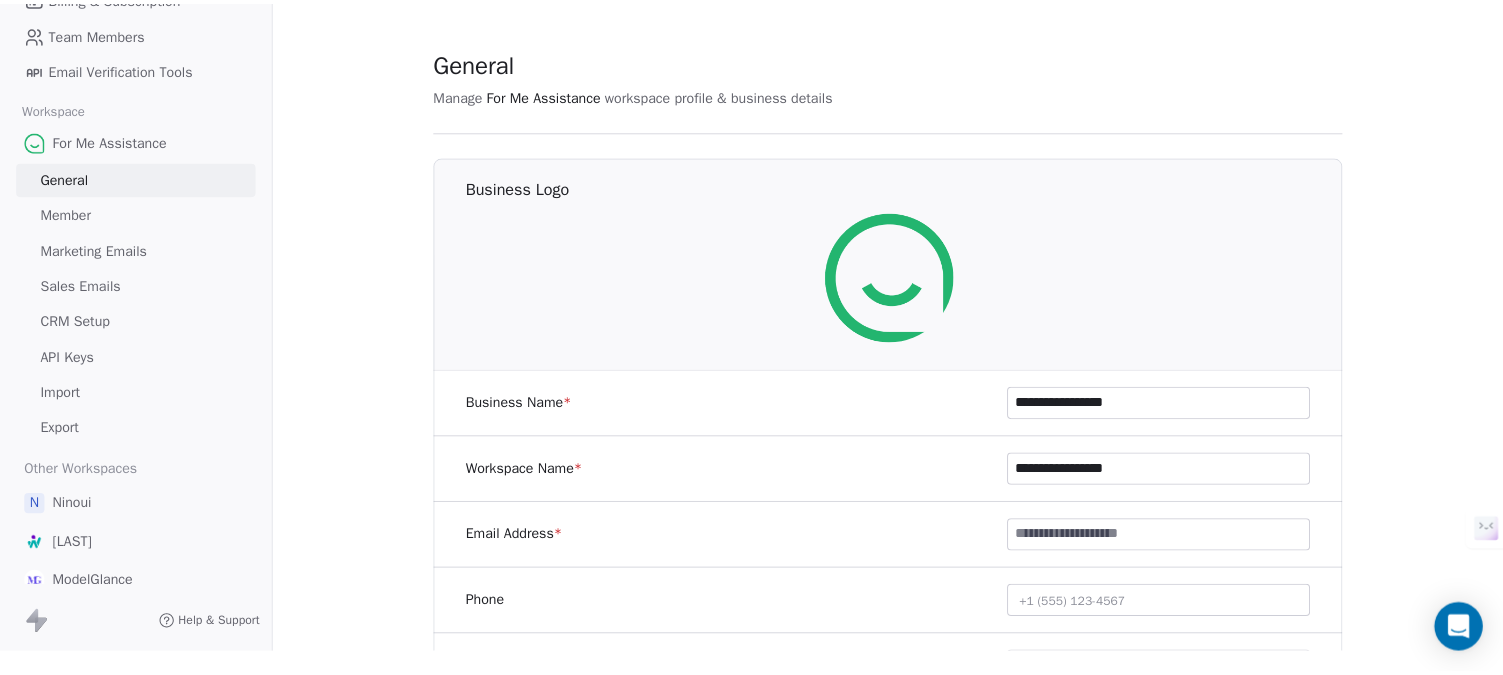 scroll, scrollTop: 5, scrollLeft: 0, axis: vertical 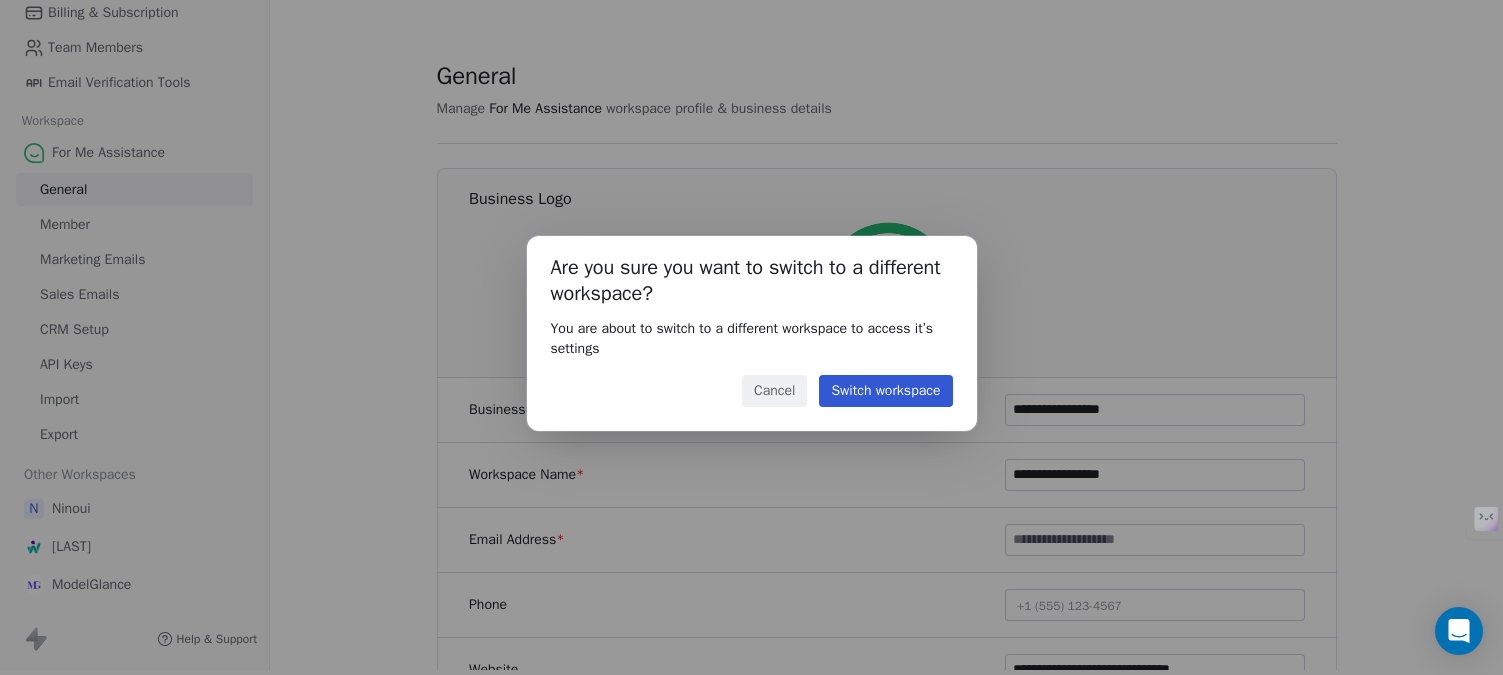 click on "Switch workspace" at bounding box center (885, 391) 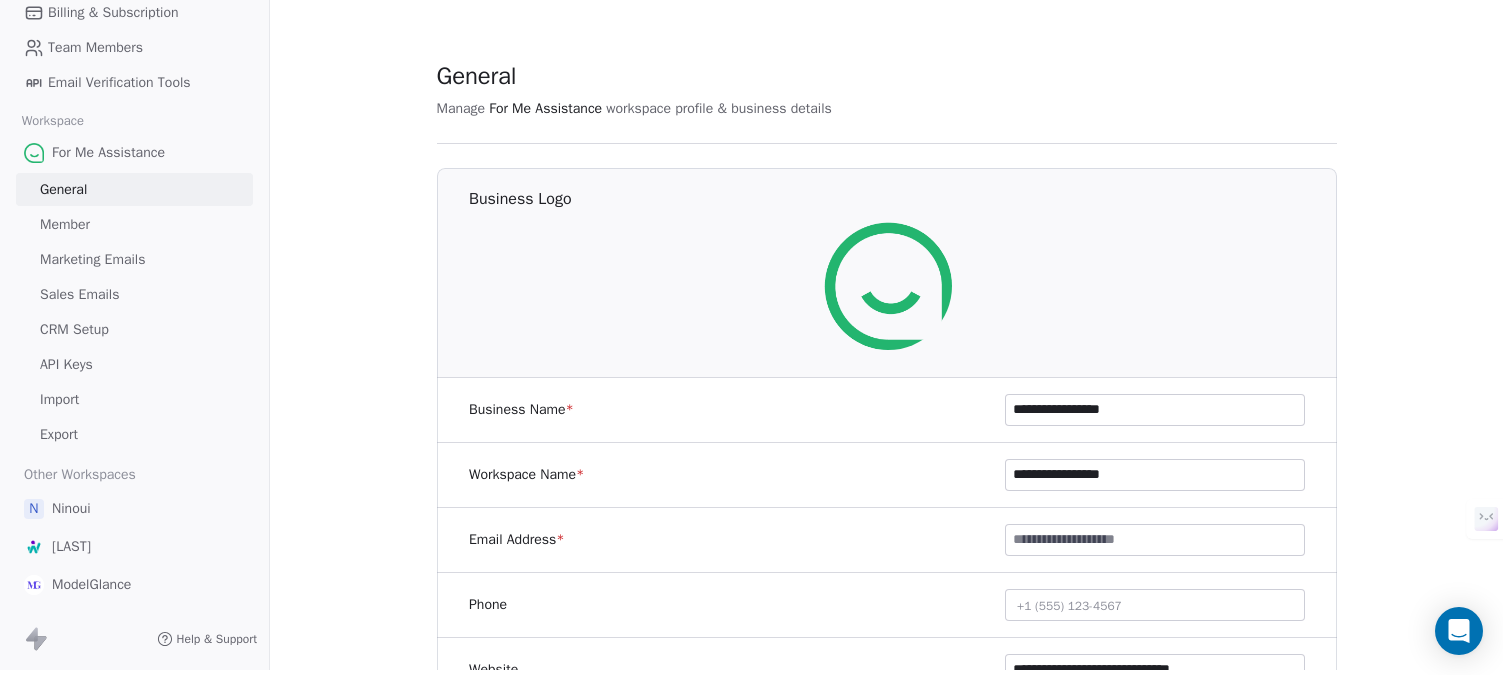 scroll, scrollTop: 0, scrollLeft: 0, axis: both 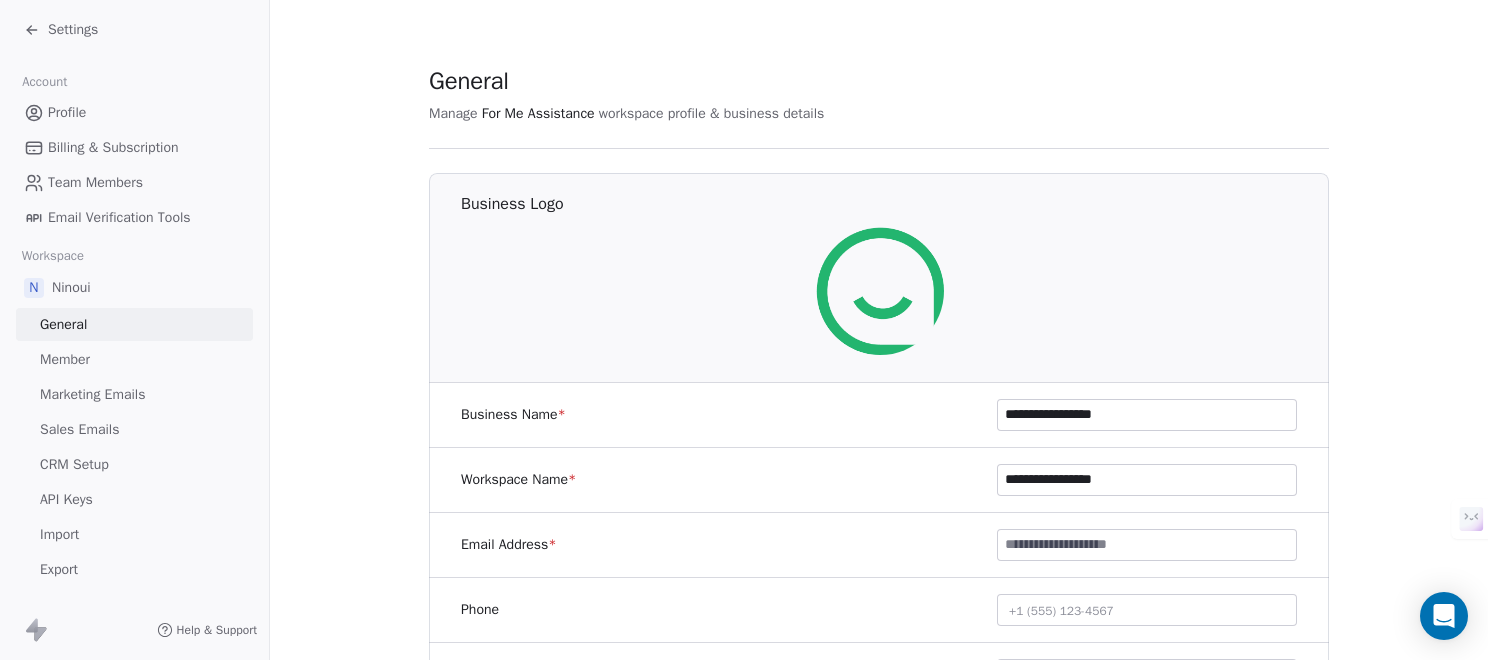 type on "******" 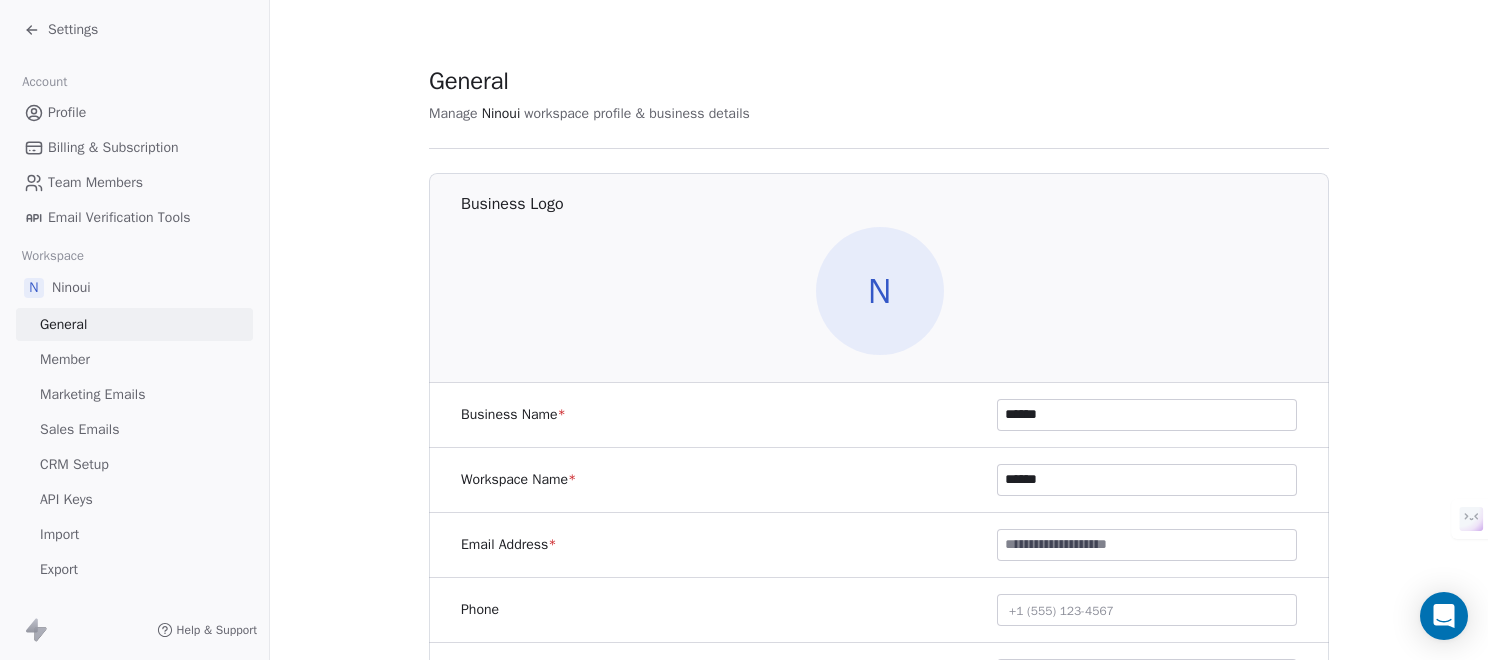 click on "Member" at bounding box center [134, 359] 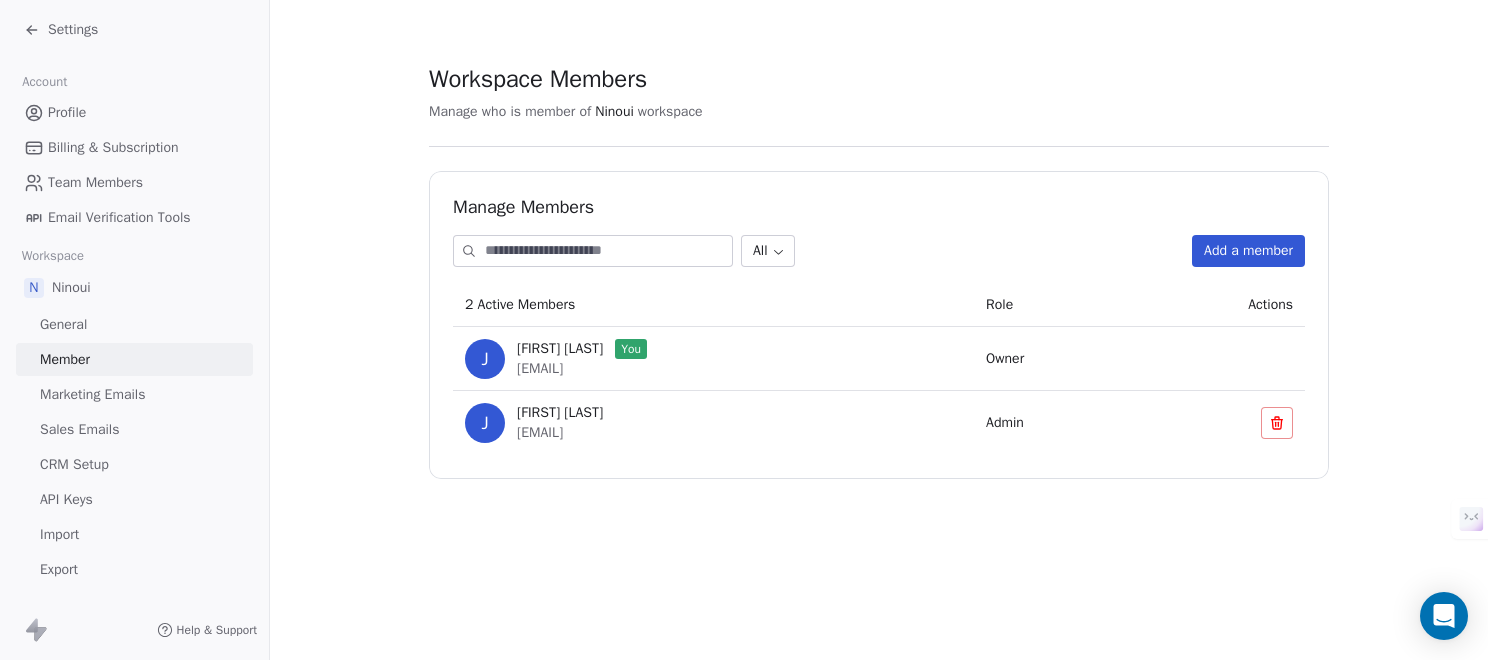 click 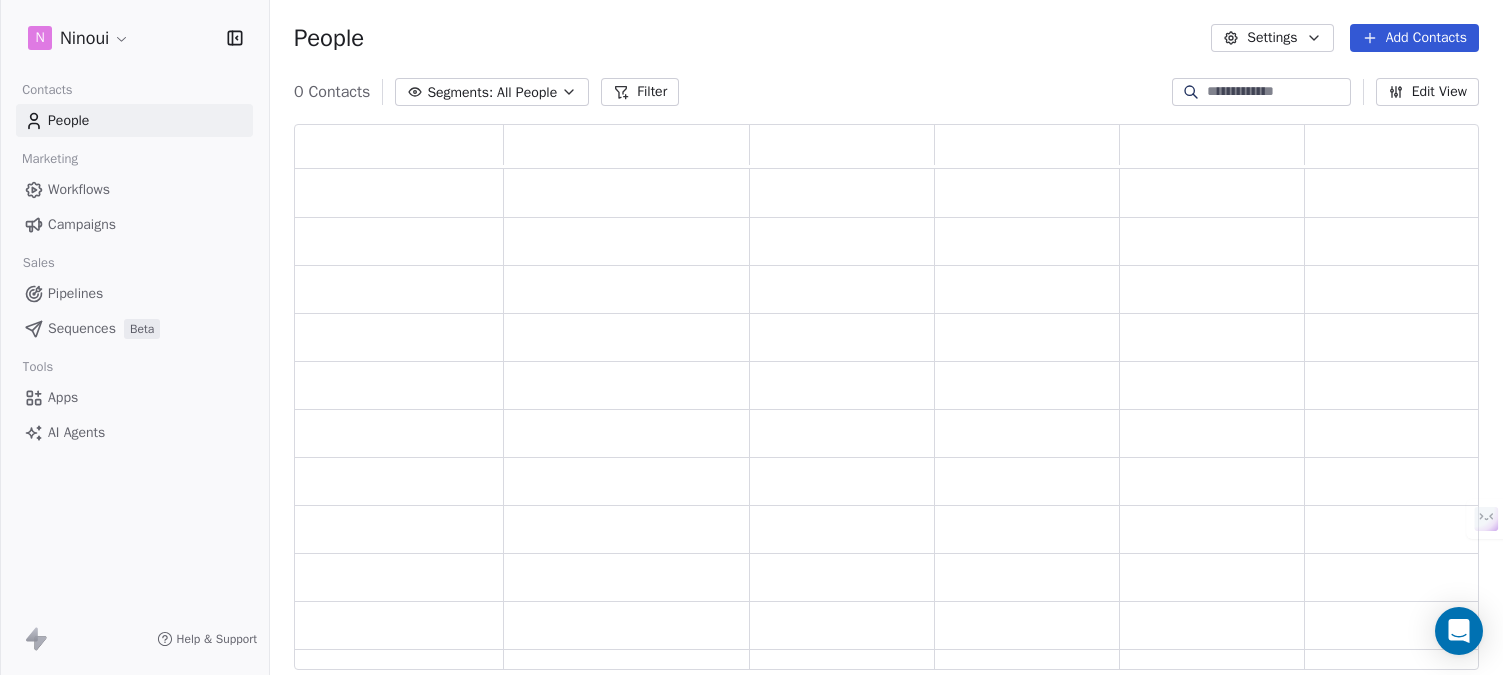 scroll, scrollTop: 16, scrollLeft: 16, axis: both 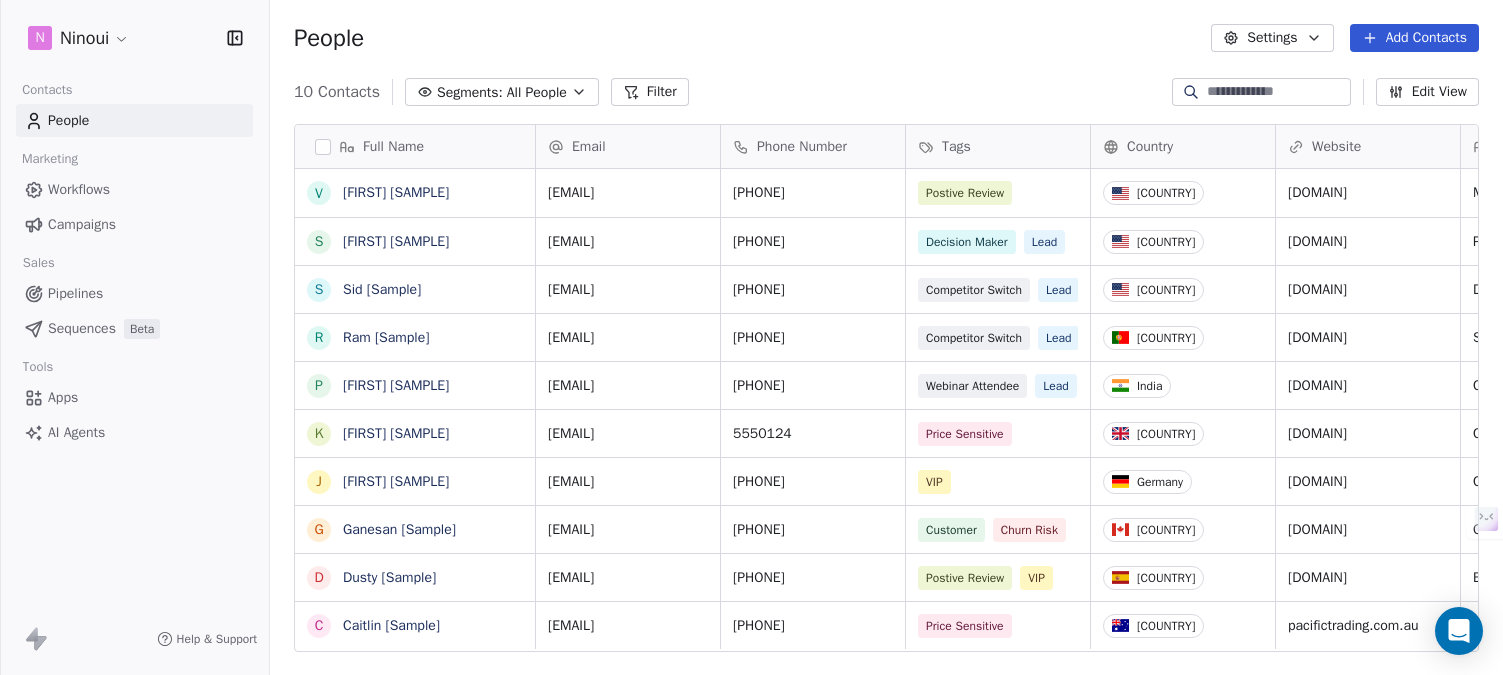 click on "Contacts People Marketing Workflows Campaigns Sales Pipelines Sequences Beta Tools Apps AI Agents Help & Support People Settings  Add Contacts 10 Contacts Segments: All People Filter  Edit View Tag Add to Sequence Export Full Name V [FIRST] [SAMPLE] S [FIRST] [SAMPLE] S [FIRST] [SAMPLE] R [FIRST] [SAMPLE] P [FIRST] [SAMPLE] K [FIRST] [SAMPLE] J [FIRST] [SAMPLE] G [FIRST] [SAMPLE] D [FIRST] [SAMPLE] C [FIRST] [SAMPLE] Email Phone Number Tags Country Website Job Title Status Contact Source NPS Score [EMAIL] [PHONE] Postive Review United States fostergroup.com Managing Director Closed Won Referral 9 [EMAIL] [PHONE] Decision Maker Lead United States millerindustries.com President New Lead Social Media 9 [EMAIL] [PHONE] Competitor Switch Lead United States alliedsolutions.com Director of Operations Qualifying Website Form [EMAIL] [PHONE] Competitor Switch Lead Portugal greensolutions.pt Sustainability Head Closed Won Facebook Ad 10 [EMAIL] 5" at bounding box center [751, 412] 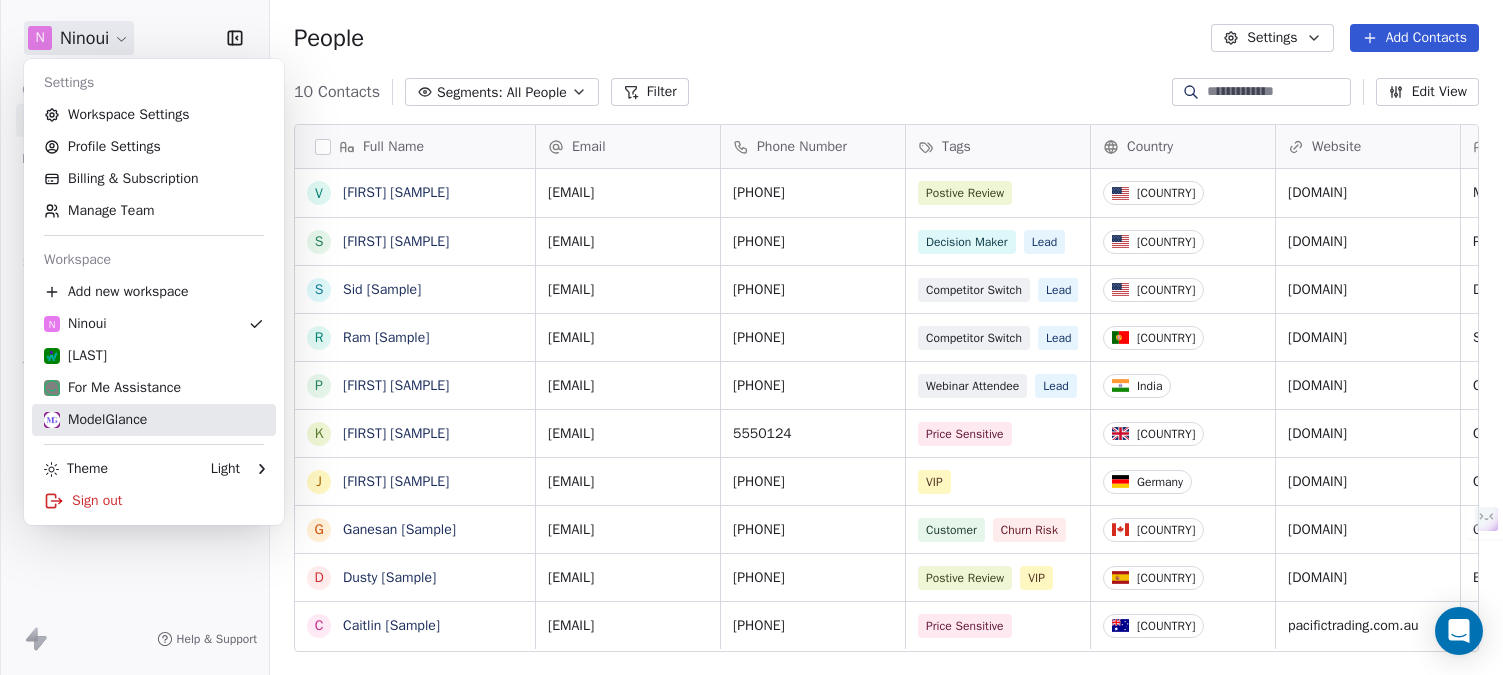 click on "ModelGlance" at bounding box center [95, 420] 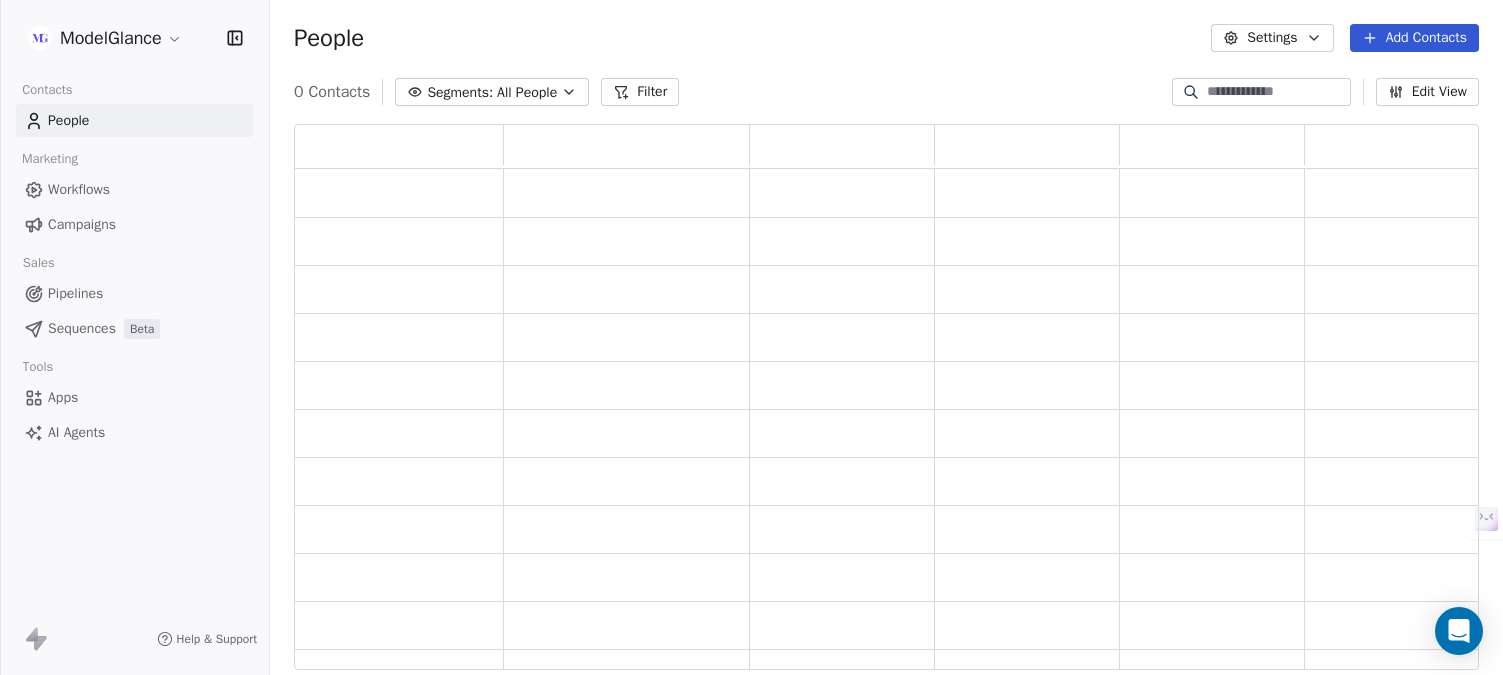 scroll, scrollTop: 16, scrollLeft: 16, axis: both 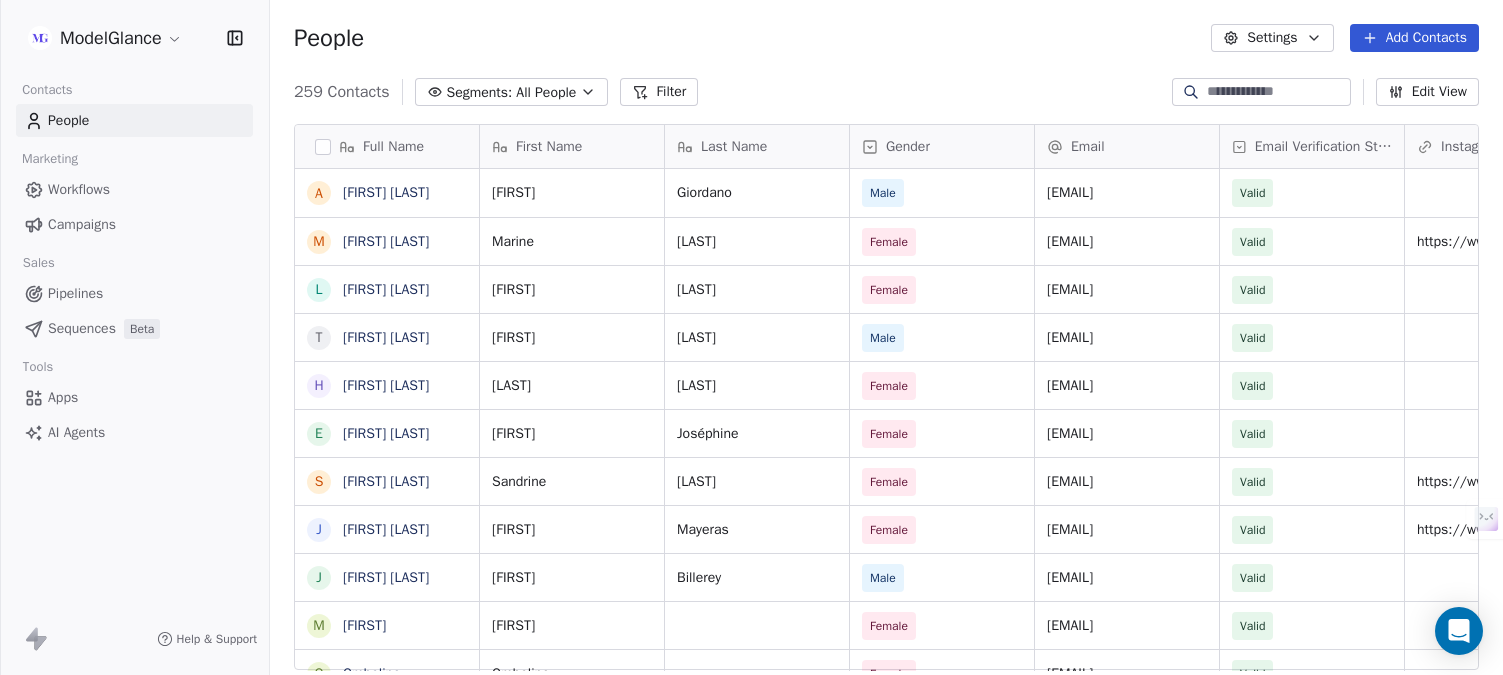 click on "Settings Workspace Settings Profile Settings Billing & Subscription Manage Team   Workspace Add new workspace N [LAST] [LAST] For Me Assistance ModelGlance Theme Light Sign out" at bounding box center [751, 412] 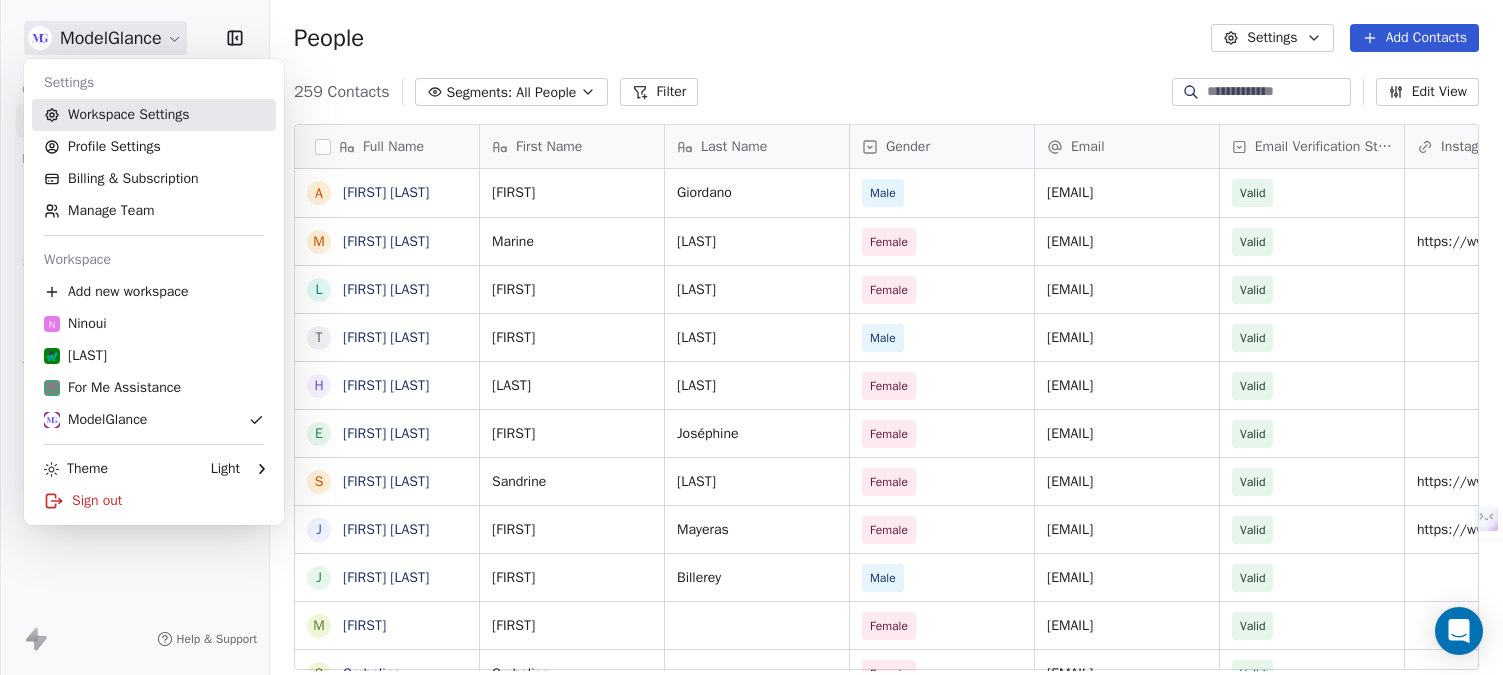 click on "Workspace Settings" at bounding box center [154, 115] 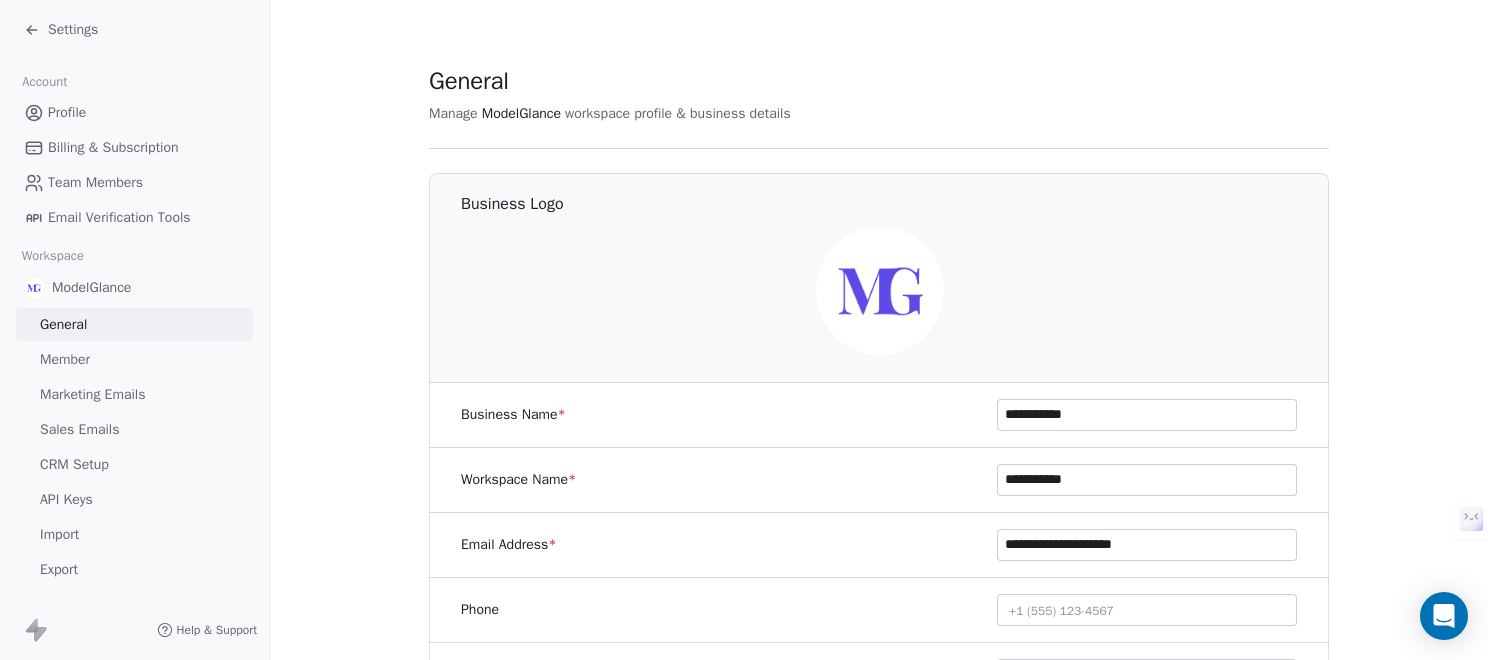 click on "Member" at bounding box center (65, 359) 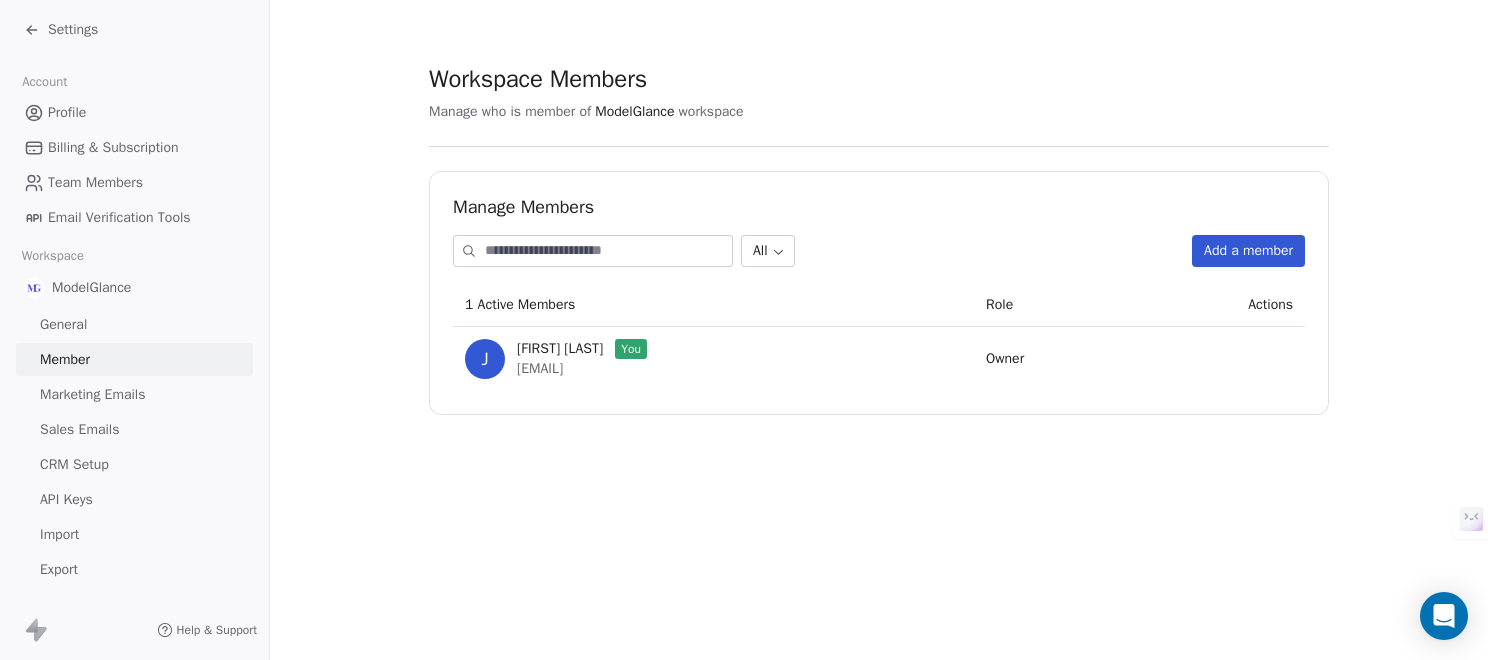 click on "Workspace Members Manage who is member of ModelGlance workspace Manage Members All Add a member 1   Active Members Role Actions J JC [LAST] You [EMAIL] Owner" at bounding box center [879, 239] 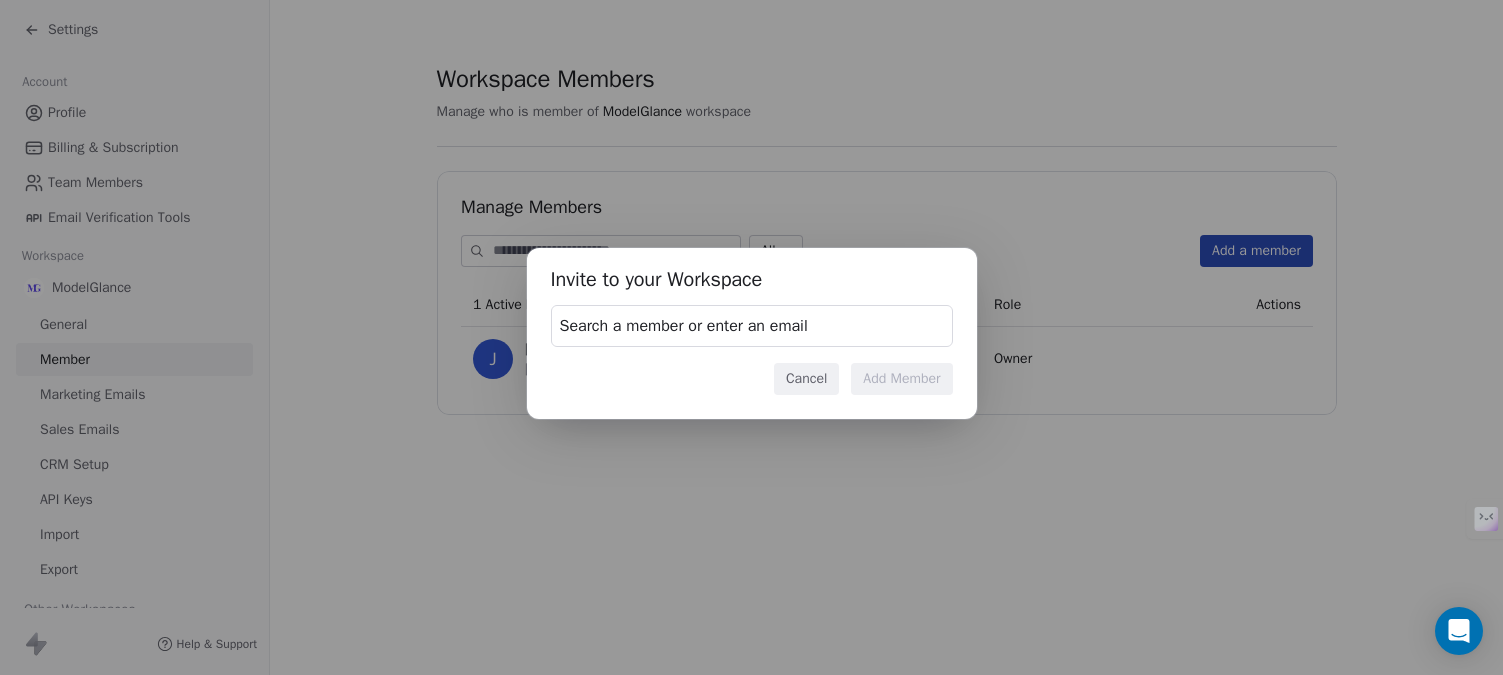 click on "Search a member or enter an email" at bounding box center [684, 326] 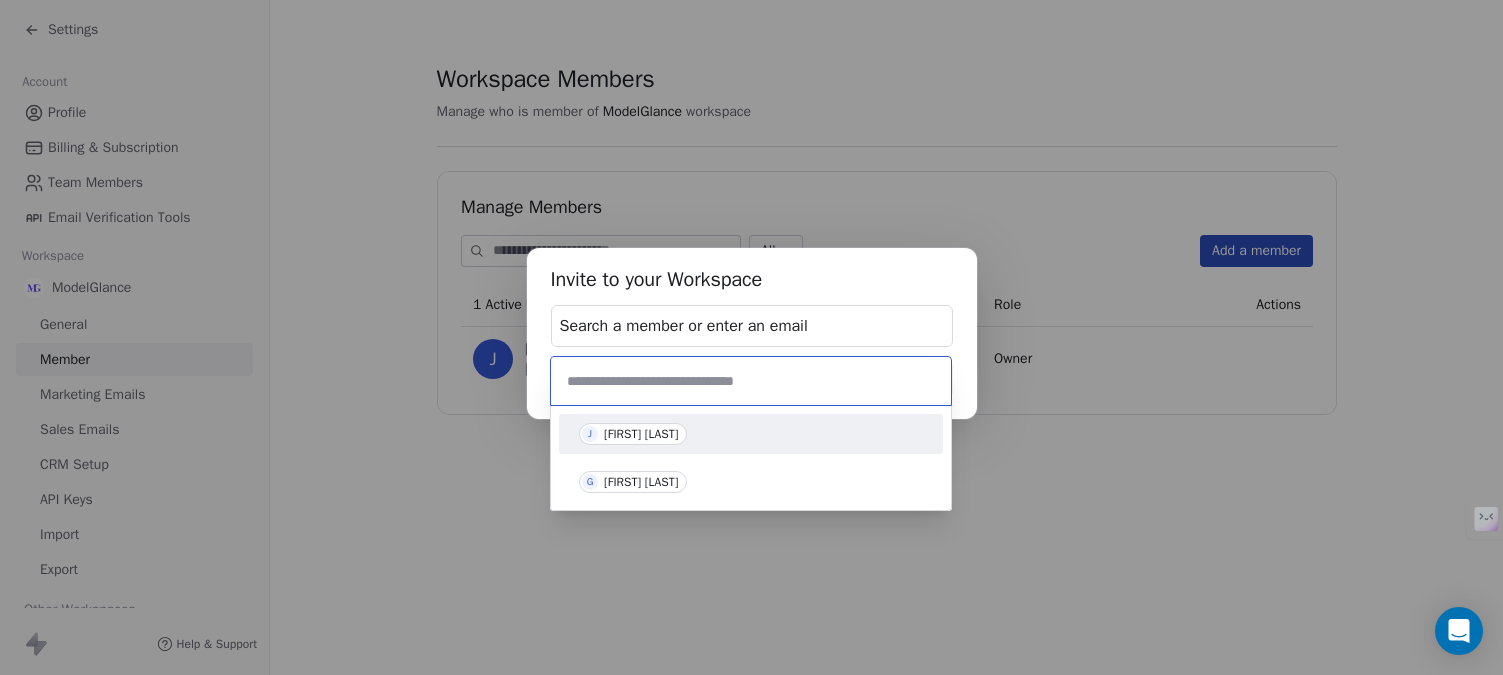click on "Invite to your Workspace   Search a member or enter an email Cancel Add Member" at bounding box center [751, 338] 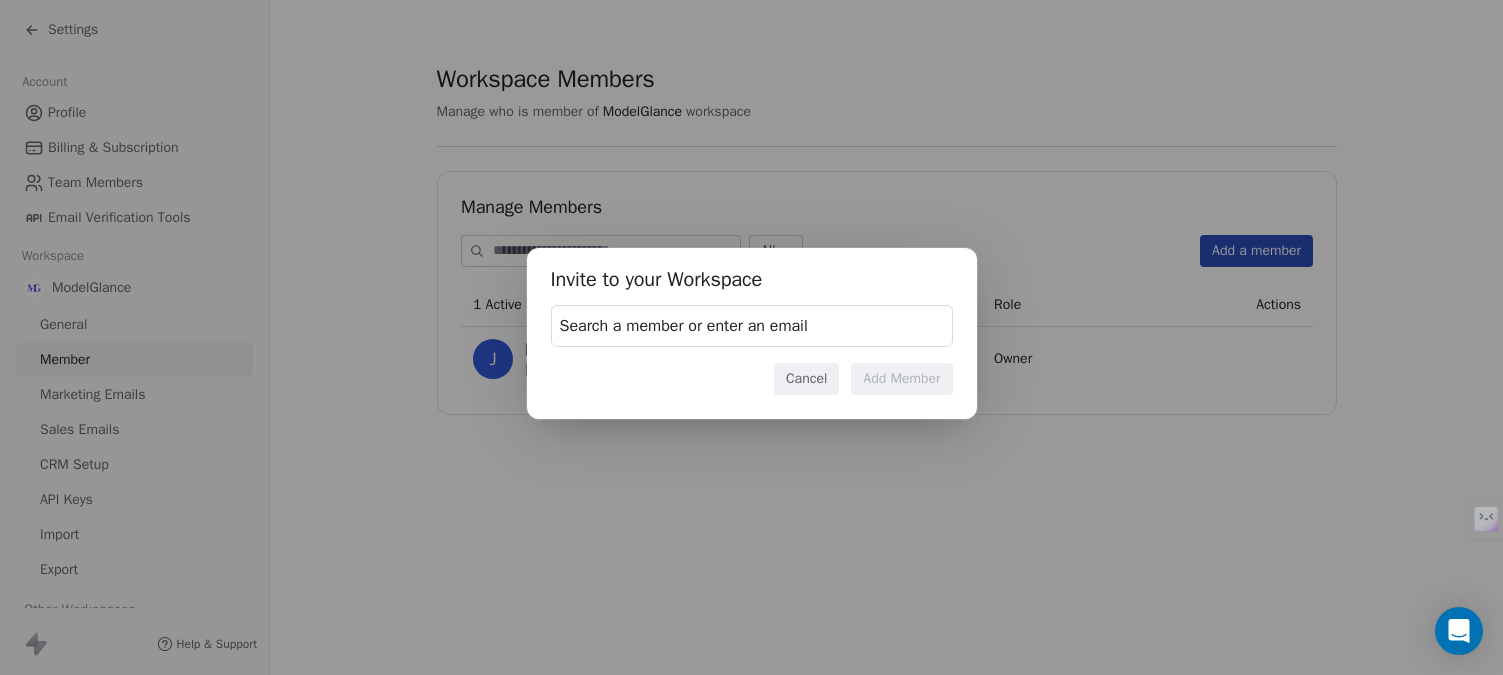 drag, startPoint x: 804, startPoint y: 375, endPoint x: 736, endPoint y: 370, distance: 68.18358 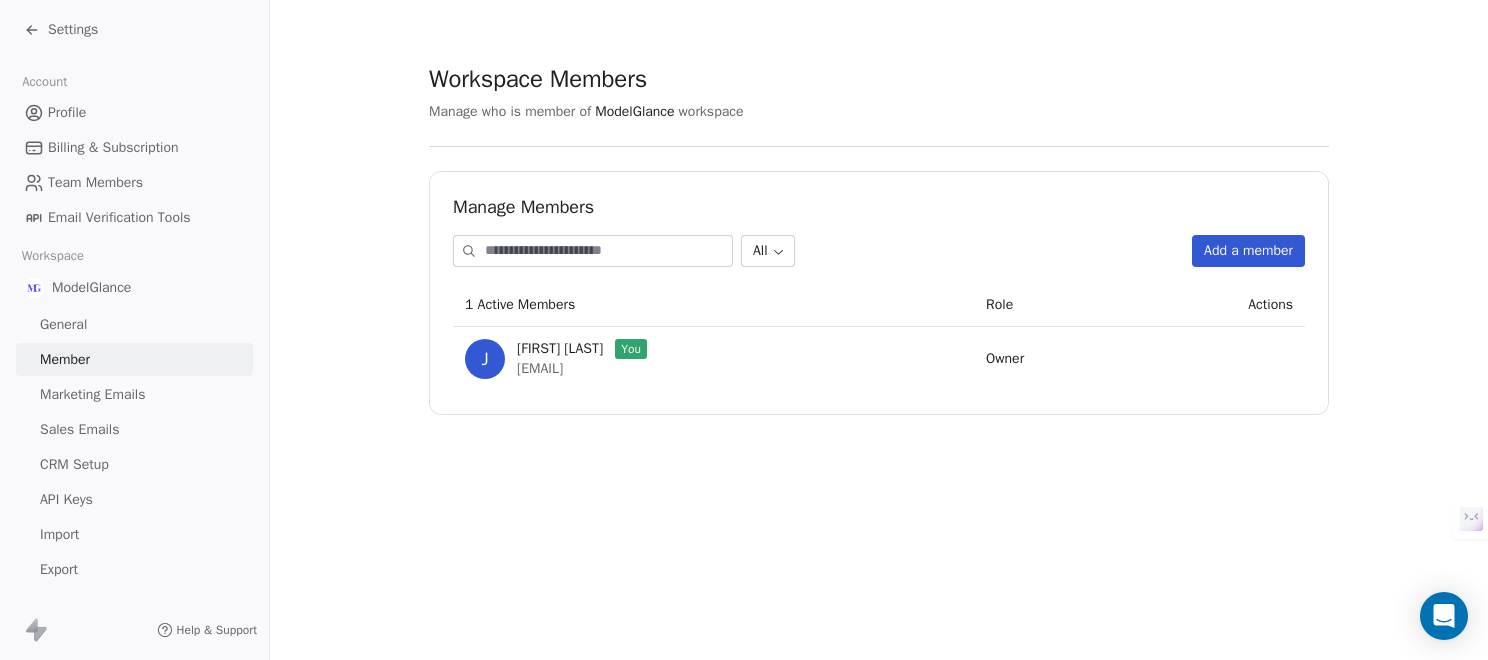click on "Workspace Members Manage who is member of ModelGlance workspace Manage Members All Add a member 1   Active Members Role Actions J JC [LAST] You [EMAIL] Owner" at bounding box center (879, 239) 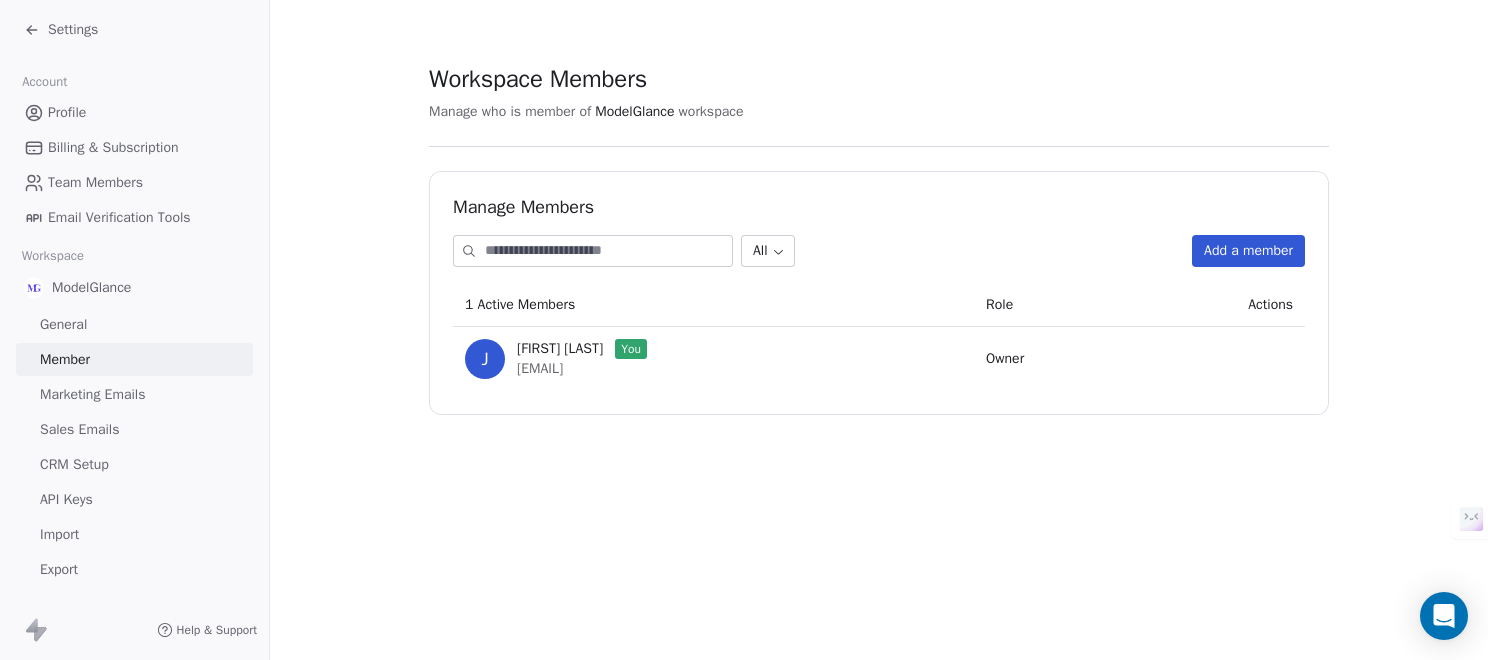 click on "Workspace Members Manage who is member of ModelGlance workspace Manage Members All Add a member 1   Active Members Role Actions J JC [LAST] You [EMAIL] Owner" at bounding box center (879, 239) 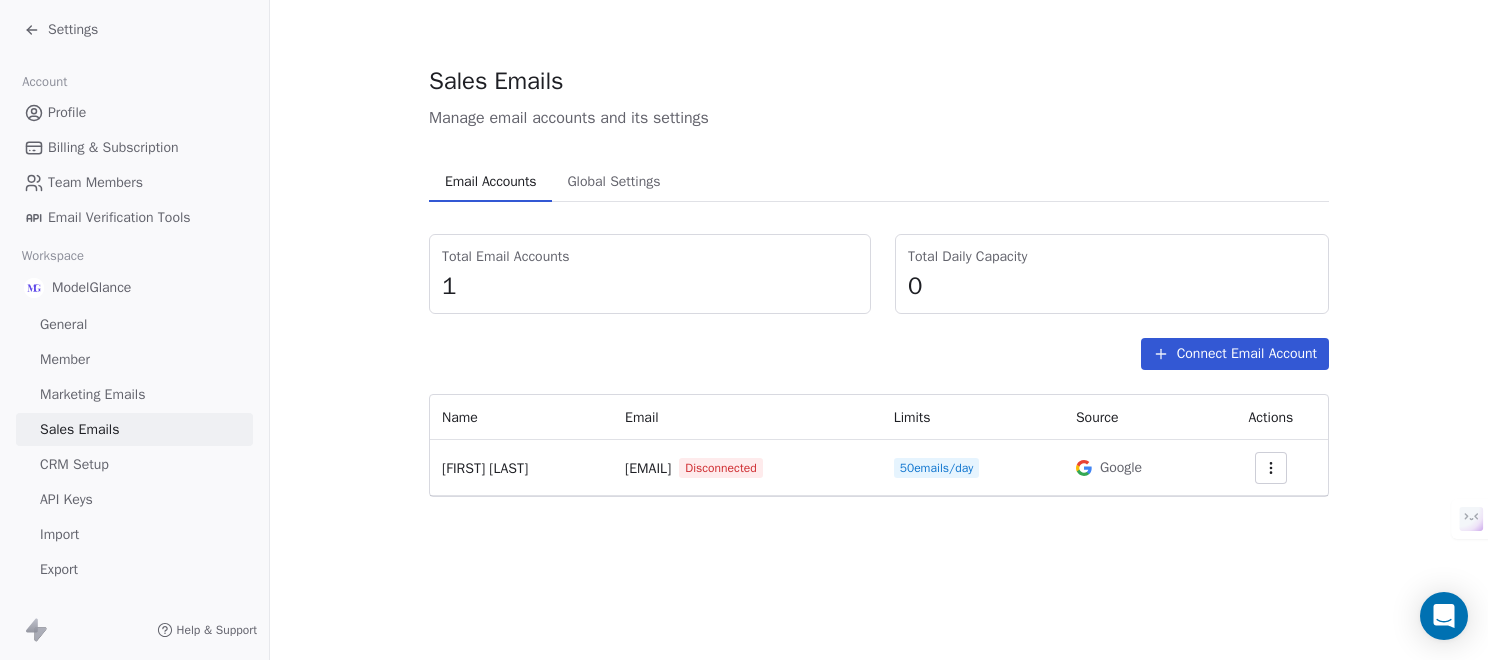 click on "Sales Emails Manage email accounts and its settings Email Accounts Email Accounts Global Settings Global Settings Total Email Accounts 1 Total Daily Capacity 0 Connect Email Account Name Email Limits Source Actions JC [LAST] [EMAIL] Disconnected 50  emails/day Google" at bounding box center [879, 280] 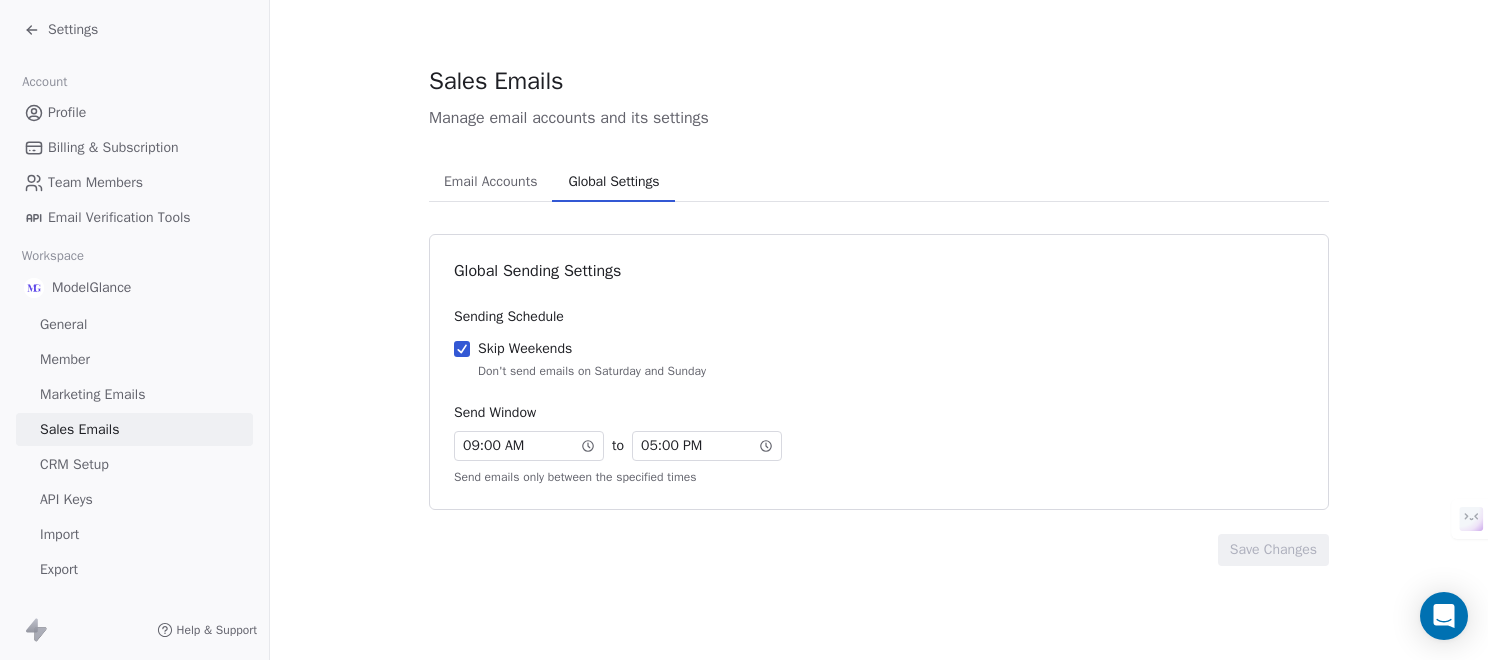 click on "Email Accounts Email Accounts" at bounding box center (490, 182) 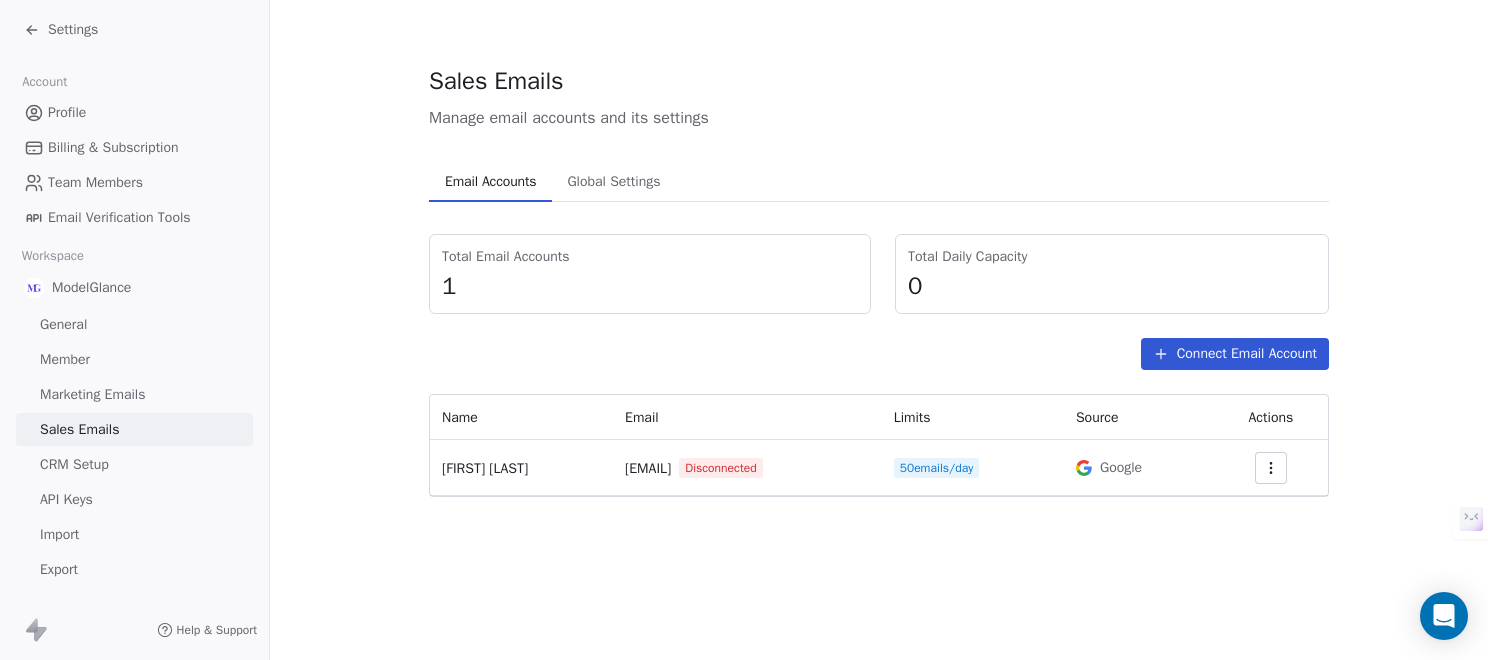 click on "Sales Emails Manage email accounts and its settings Email Accounts Email Accounts Global Settings Global Settings Total Email Accounts 1 Total Daily Capacity 0 Connect Email Account Name Email Limits Source Actions JC [LAST] [EMAIL] Disconnected 50  emails/day Google" at bounding box center [879, 280] 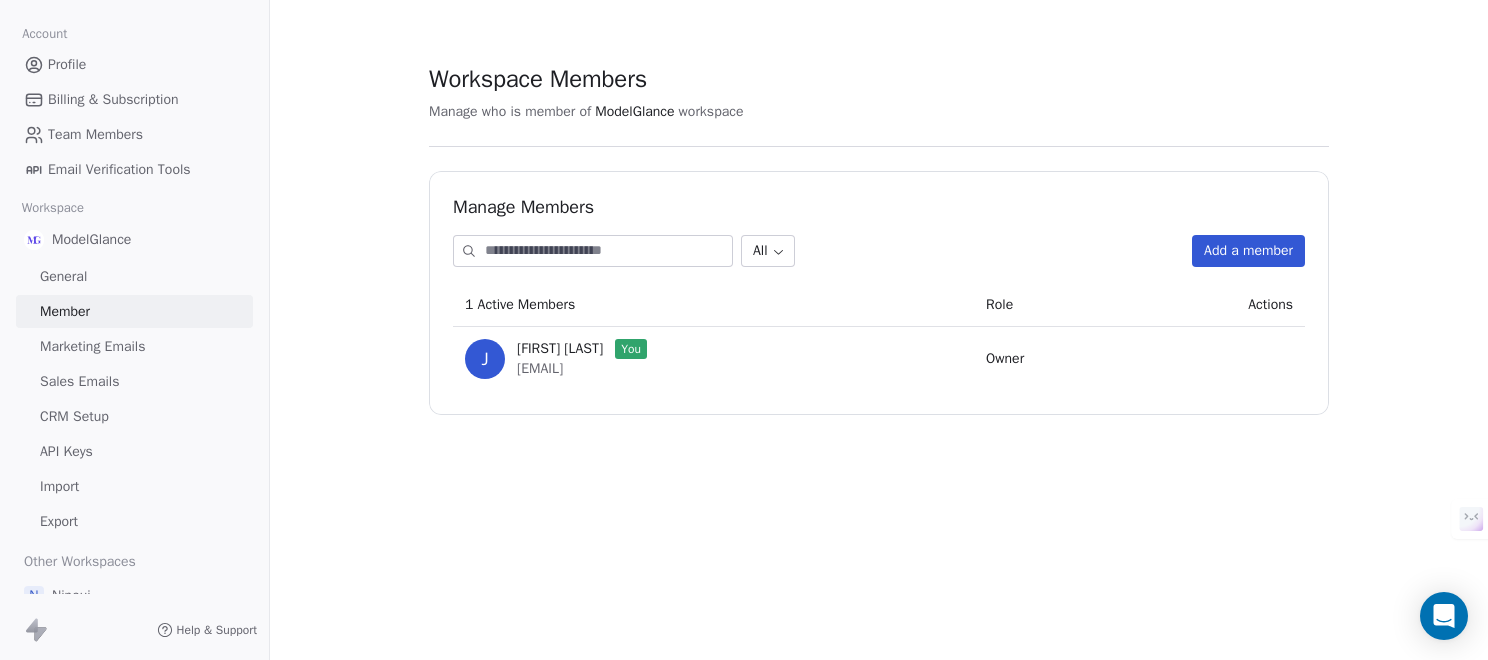 scroll, scrollTop: 130, scrollLeft: 0, axis: vertical 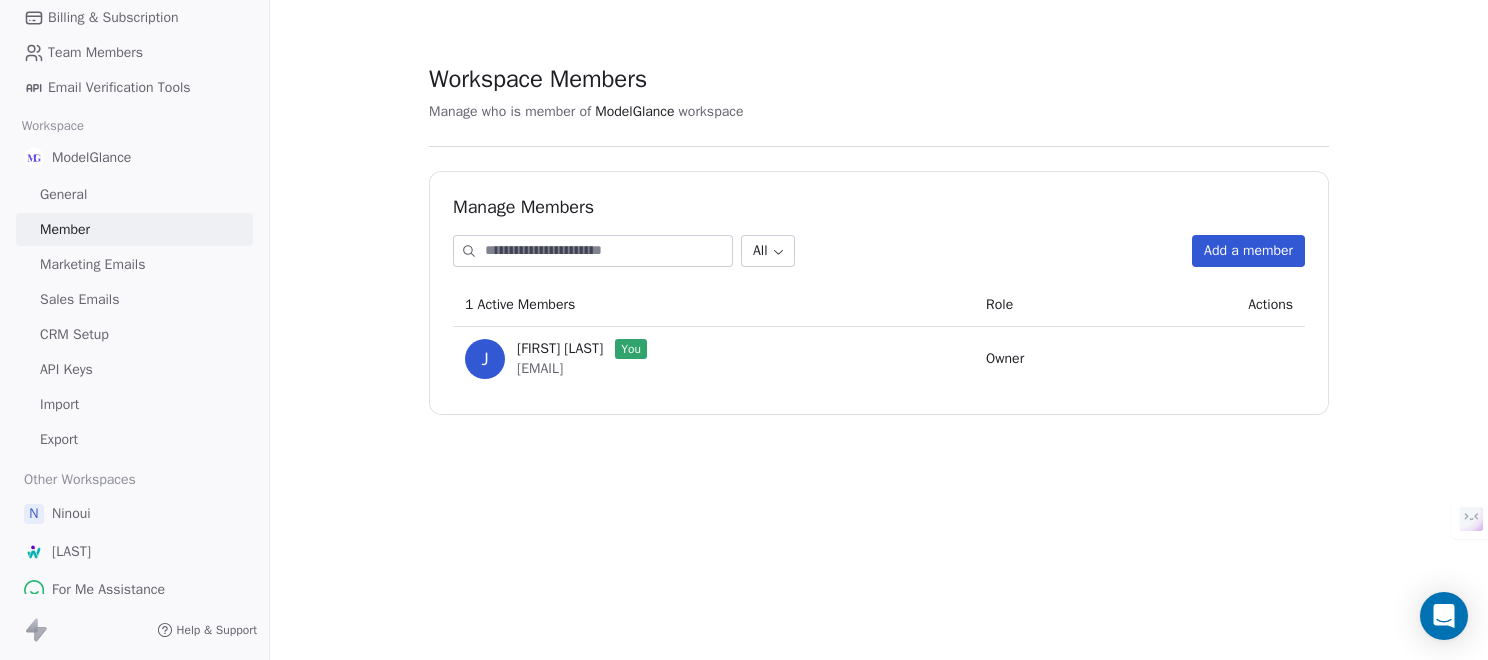 click on "For Me Assistance" at bounding box center [134, 590] 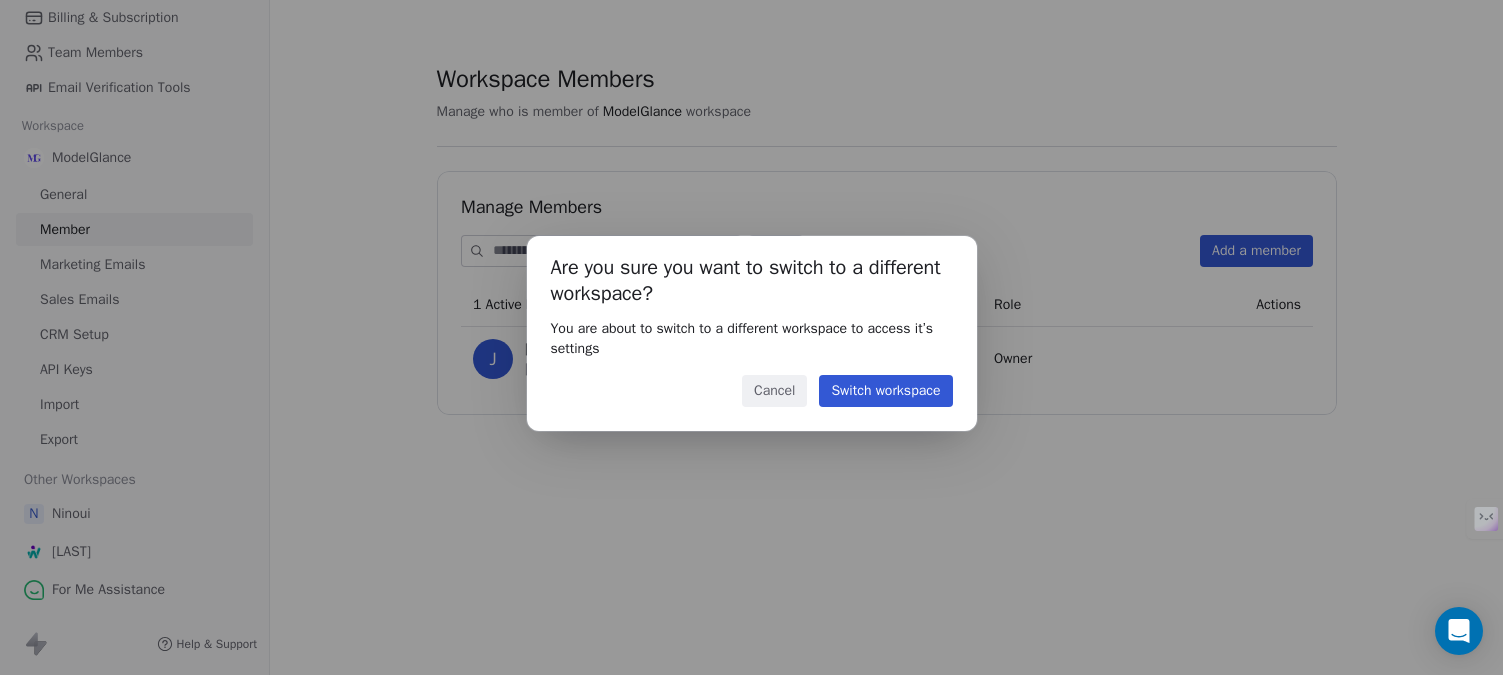 click on "Switch workspace" at bounding box center (885, 391) 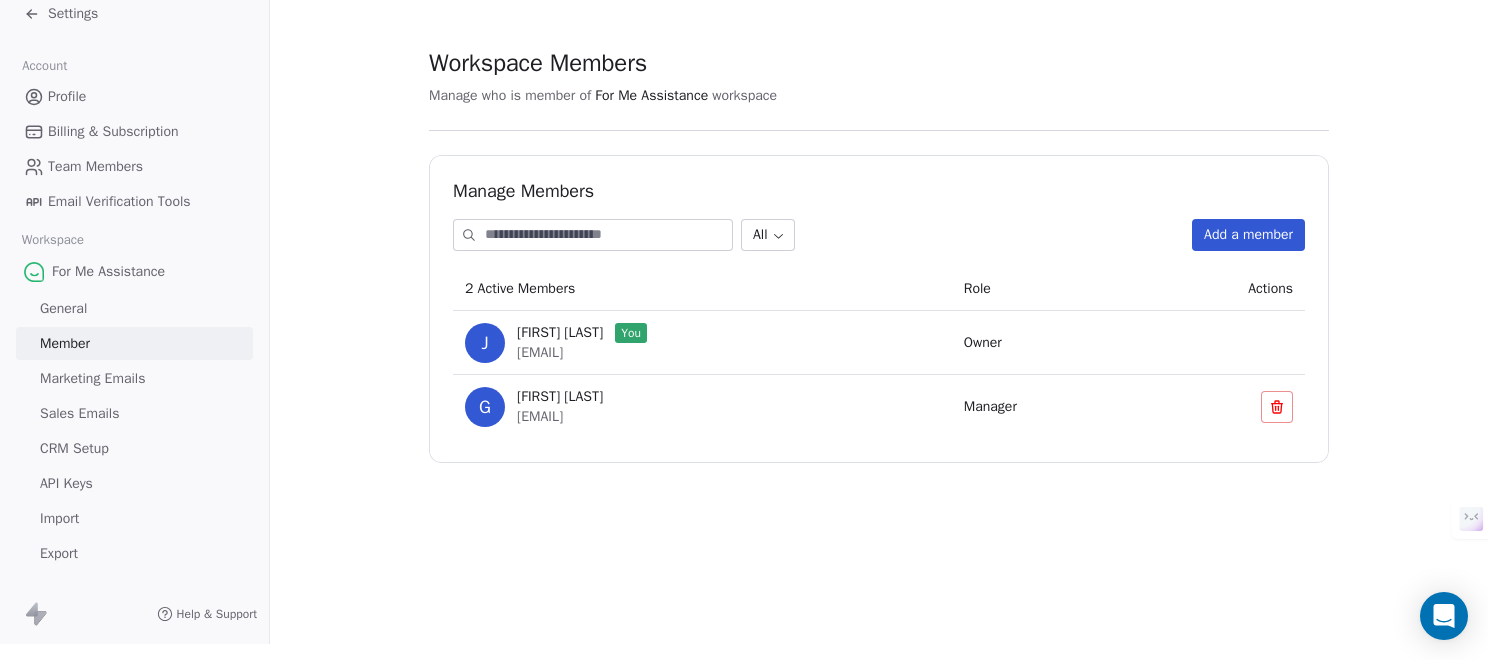 scroll, scrollTop: 20, scrollLeft: 0, axis: vertical 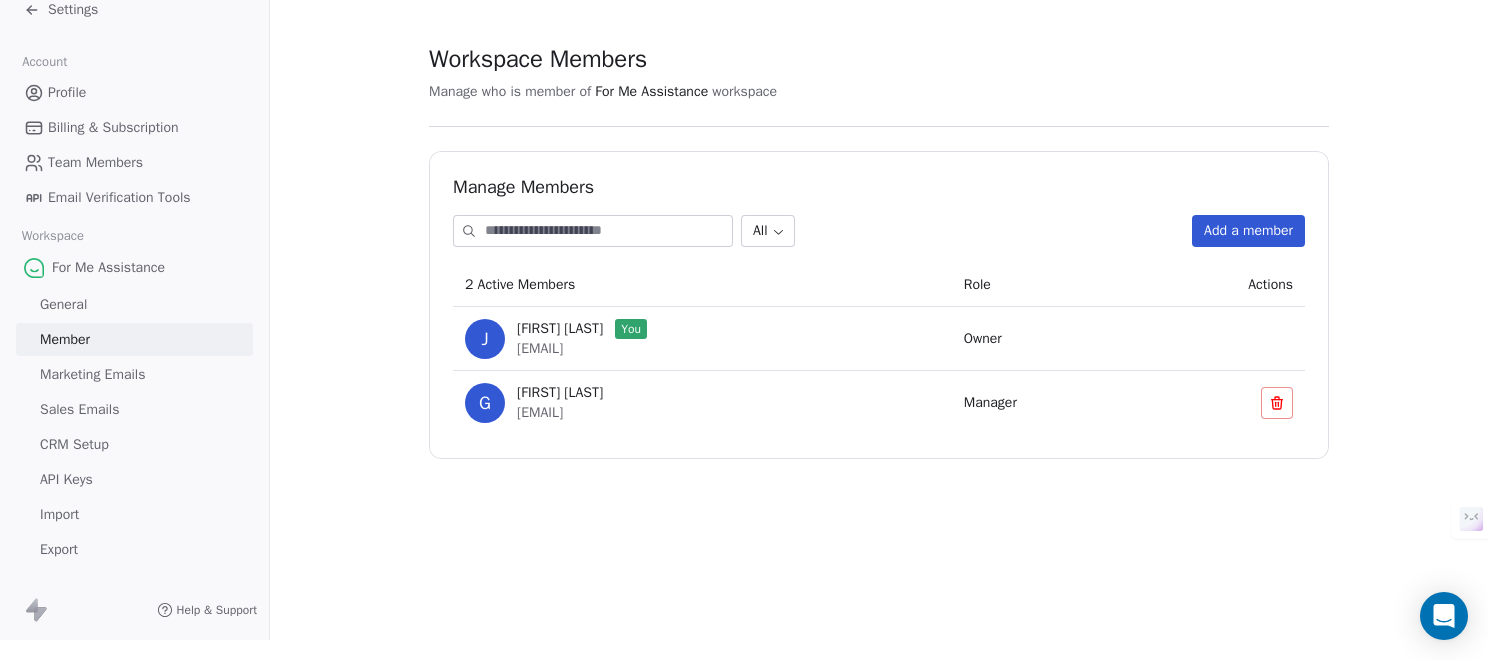 click on "Workspace Members Manage who is member of For Me Assistance workspace Manage Members All Add a member 2   Active Members Role Actions J JC [LAST] You [EMAIL] Owner   G Gabriel Bracque [EMAIL] Manager" at bounding box center [879, 251] 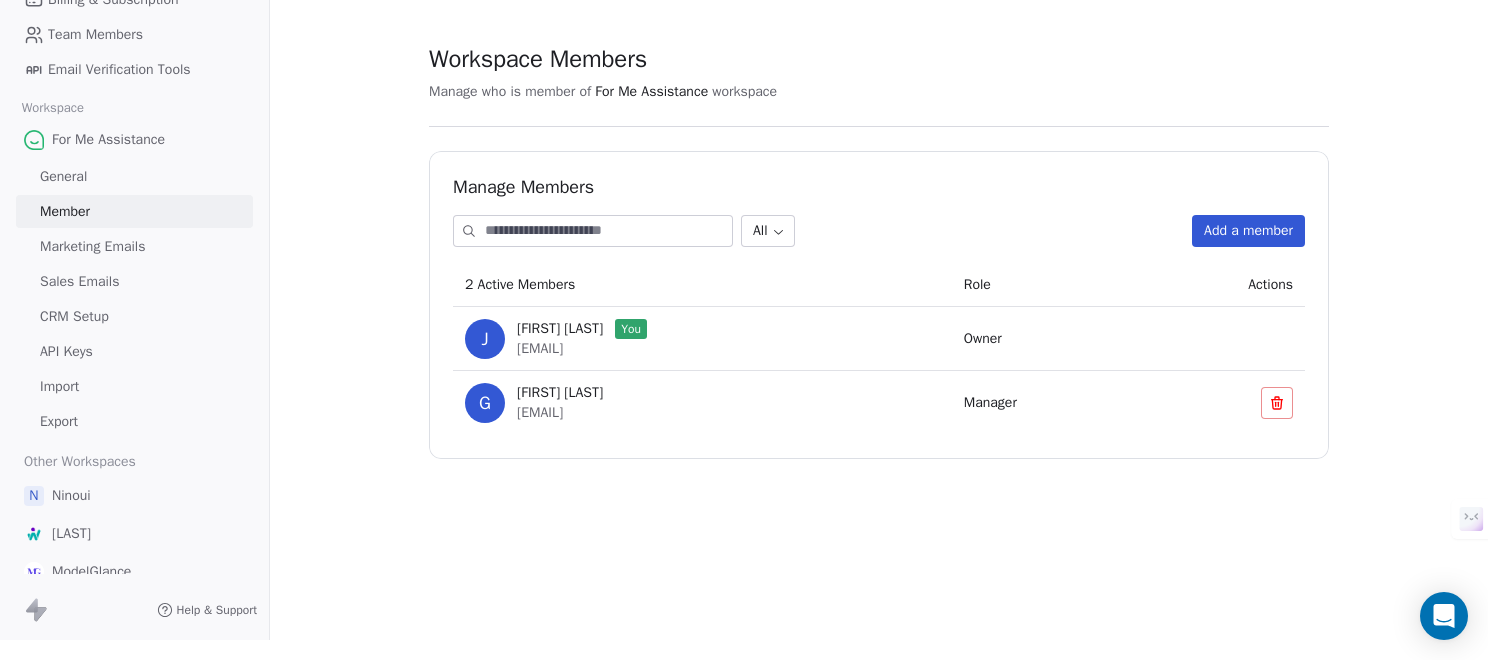 scroll, scrollTop: 130, scrollLeft: 0, axis: vertical 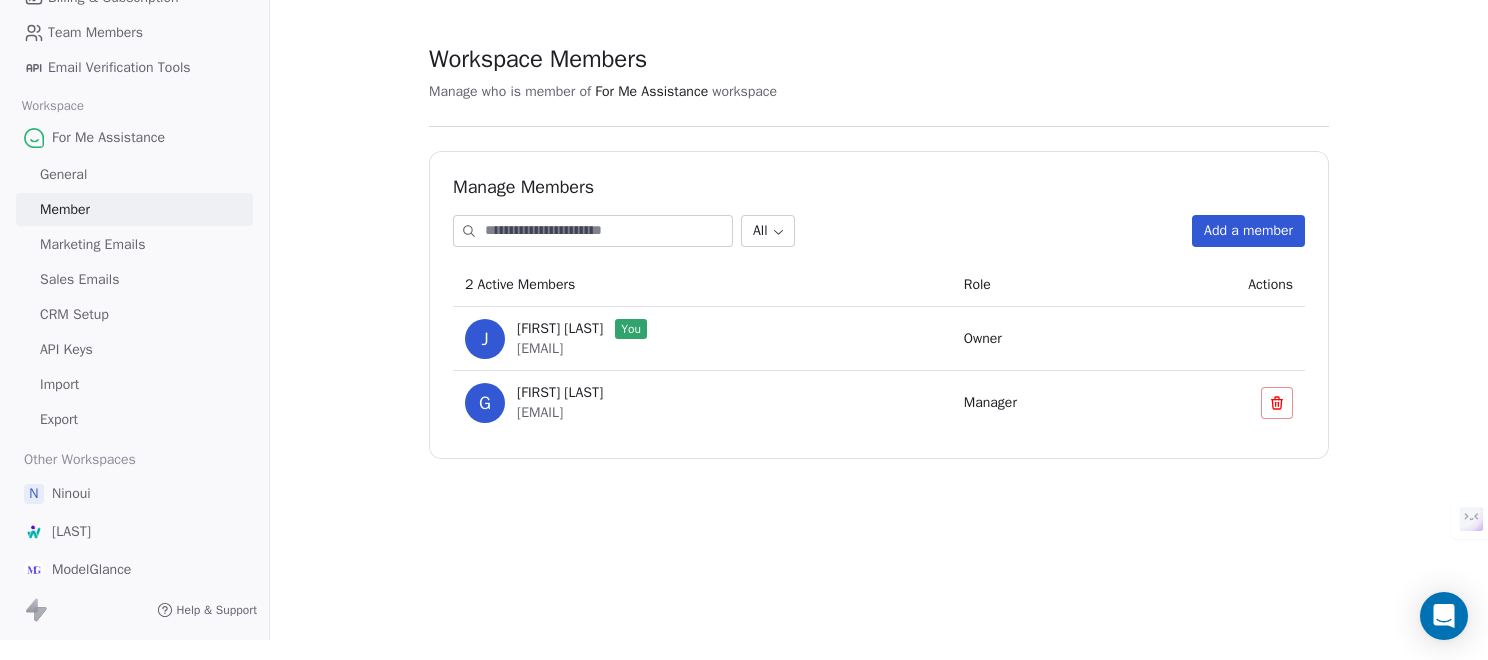 click on "Workspace Members Manage who is member of For Me Assistance workspace Manage Members All Add a member 2   Active Members Role Actions J JC [LAST] You [EMAIL] Owner   G Gabriel Bracque [EMAIL] Manager" at bounding box center [879, 251] 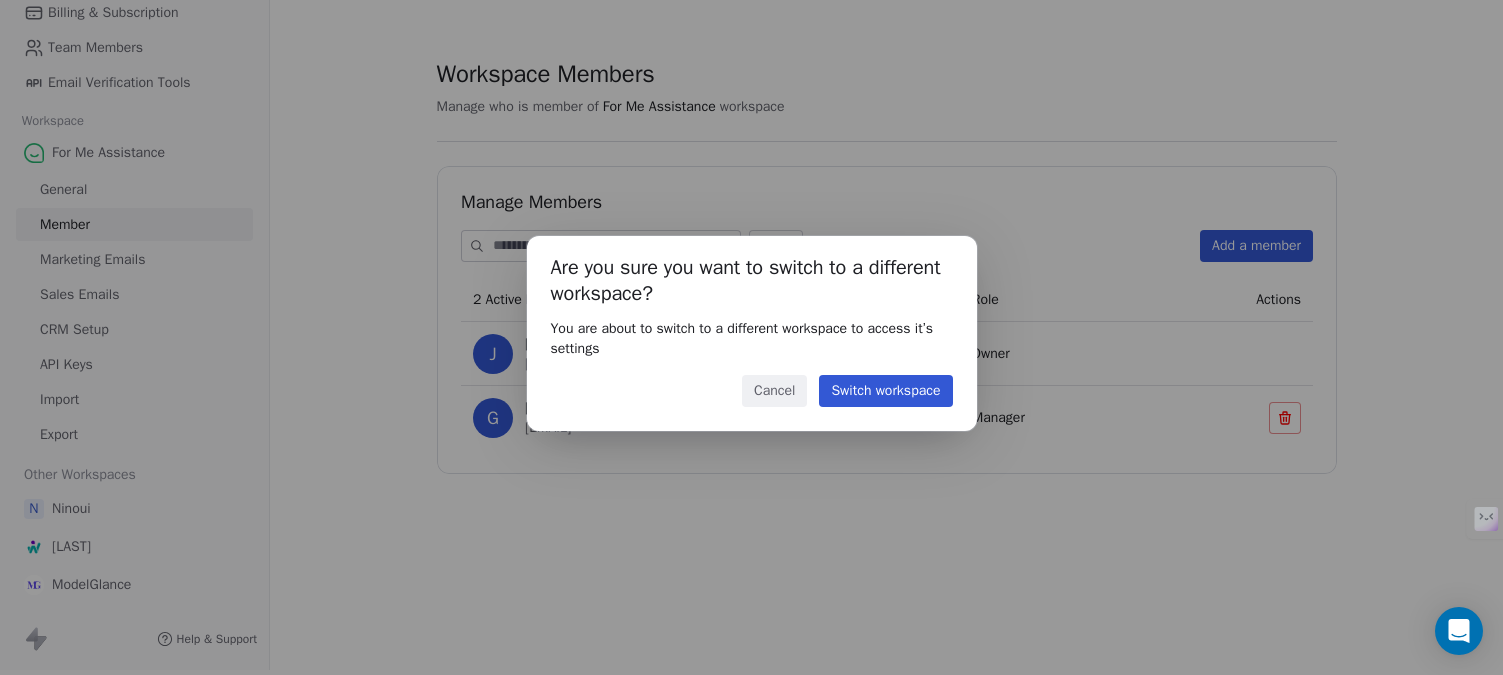 click on "Switch workspace" at bounding box center (885, 391) 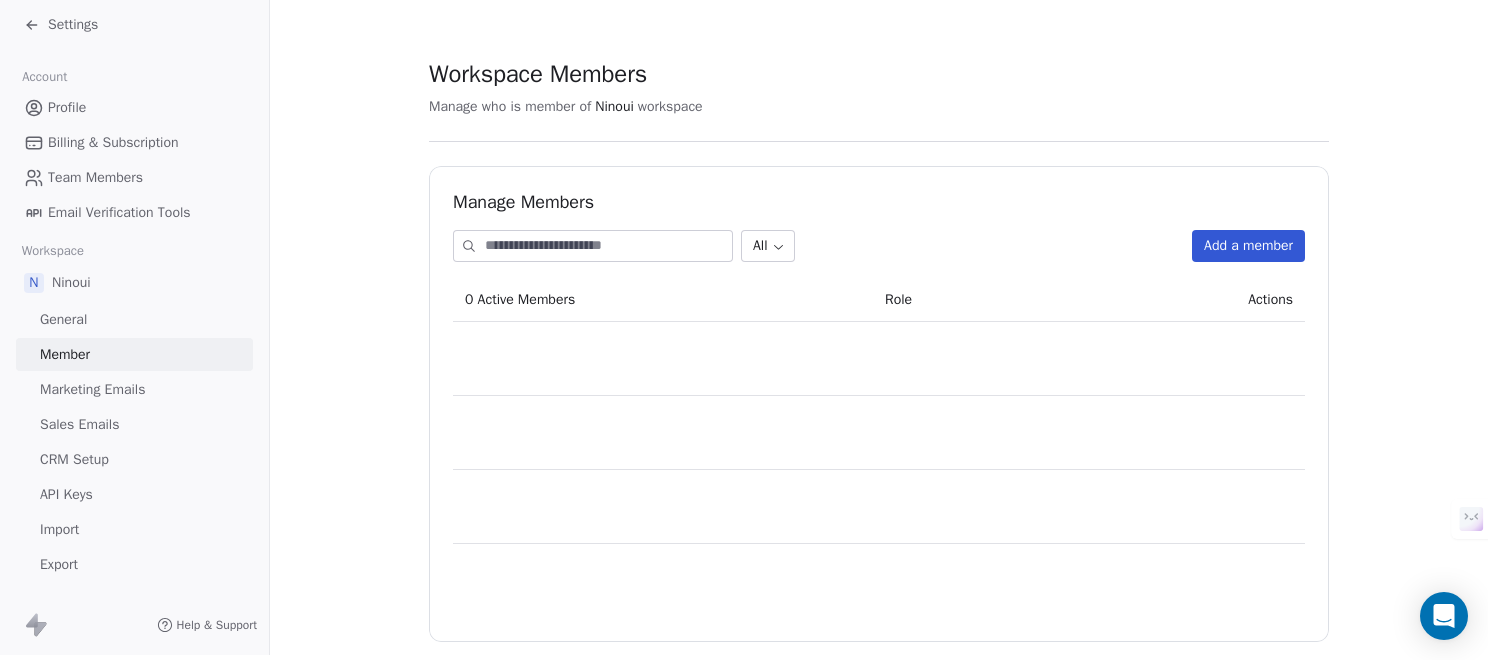 scroll, scrollTop: 0, scrollLeft: 0, axis: both 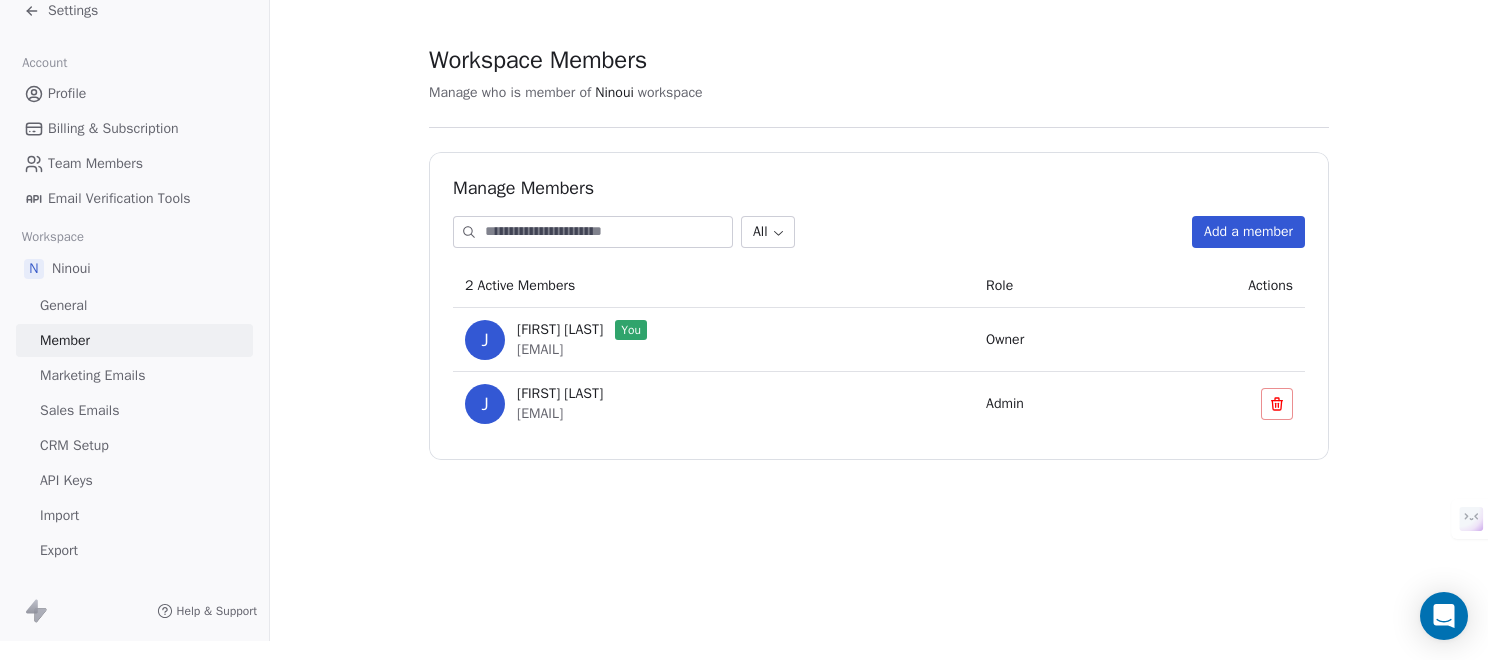 click on "Workspace Members Manage who is member of [WORKSPACE_NAME] workspace Manage Members All Add a member 2   Active Members Role Actions J JC [LAST] You [EMAIL] Owner   J JC PRO (elian) [EMAIL] Admin" at bounding box center (879, 252) 